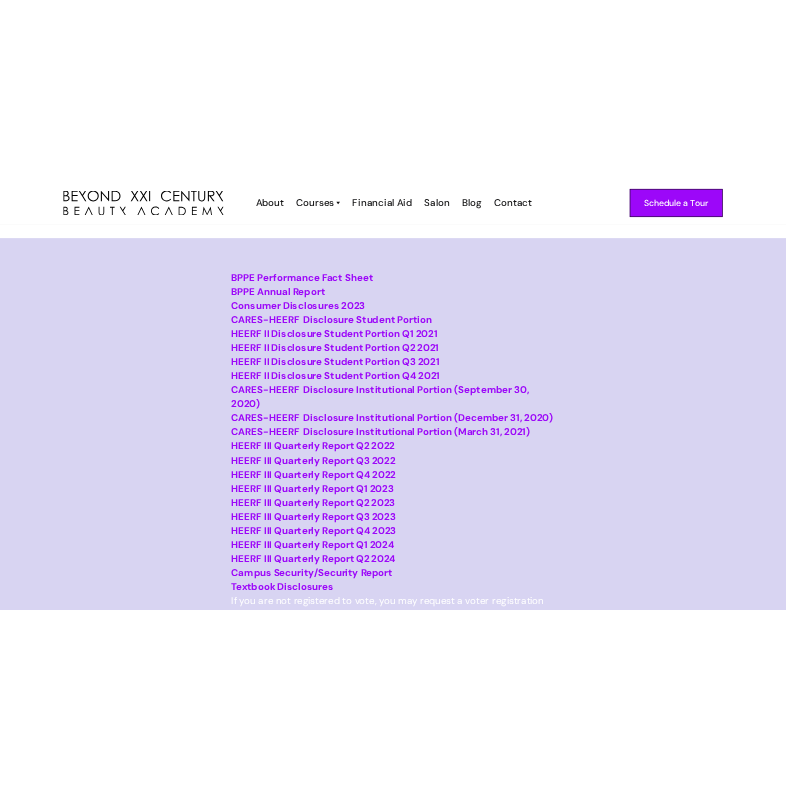 scroll, scrollTop: 0, scrollLeft: 0, axis: both 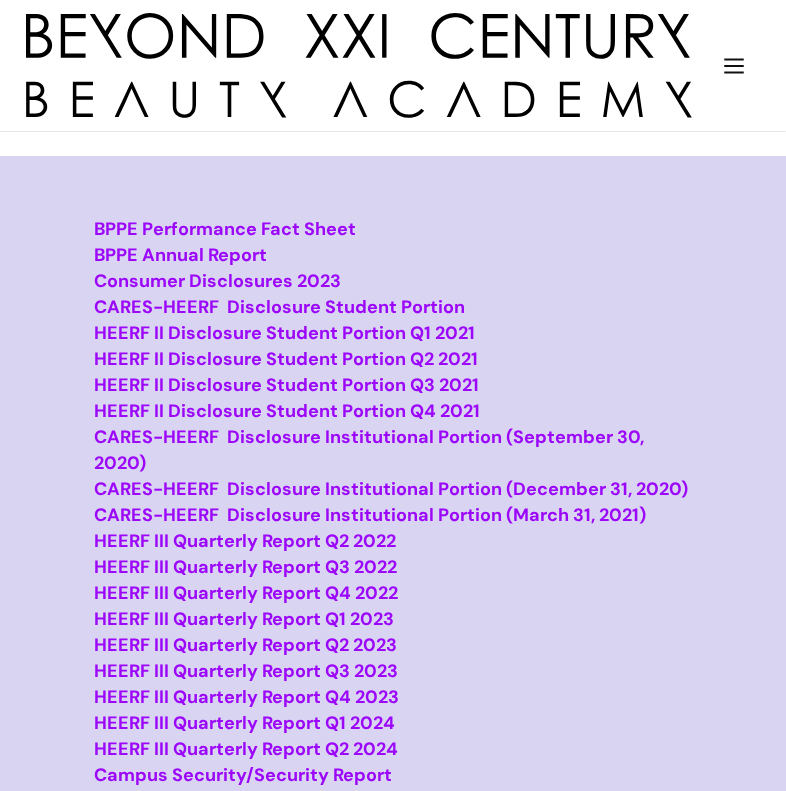 click on "BPPE Performance Fact Sheet" at bounding box center [225, 229] 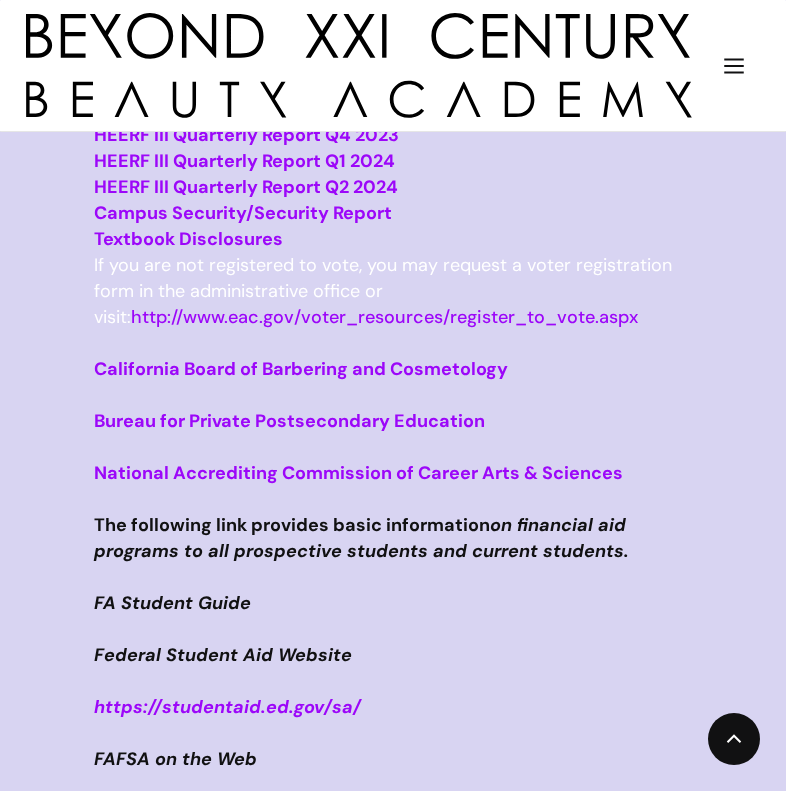 scroll, scrollTop: 847, scrollLeft: 0, axis: vertical 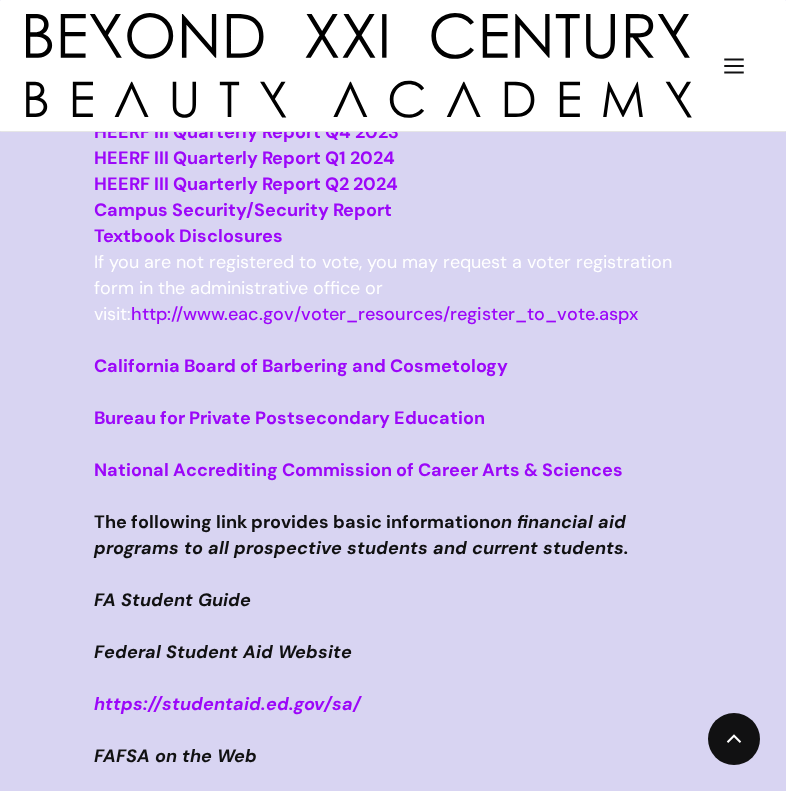 click on "If you are not registered to vote, you may request a voter registration form in the administrative office or visit:  http://www.eac.gov/voter_resources/register_to_vote.aspx" at bounding box center [393, 288] 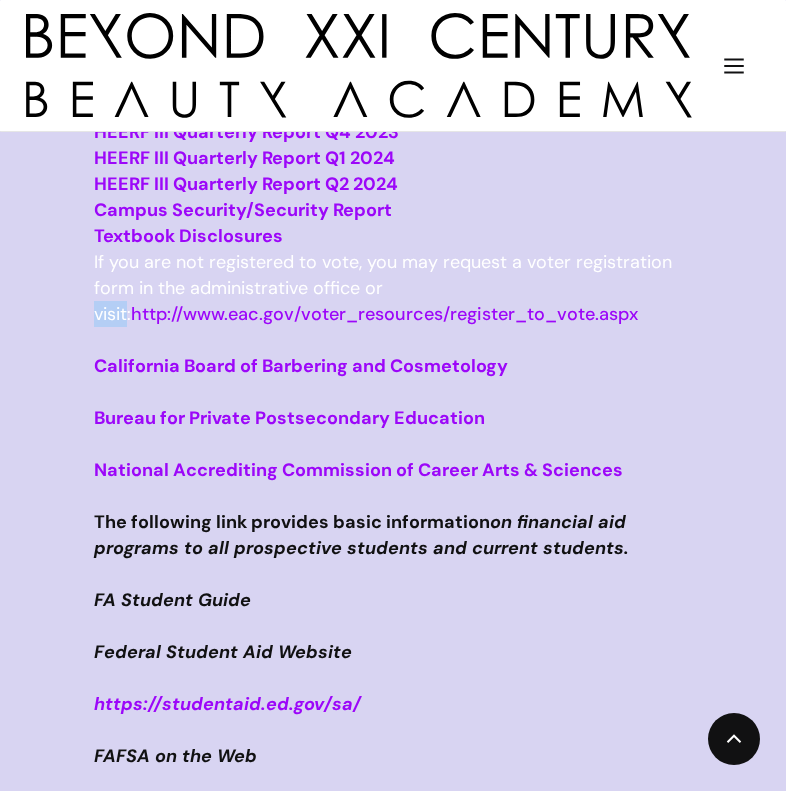 click on "If you are not registered to vote, you may request a voter registration form in the administrative office or visit:  http://www.eac.gov/voter_resources/register_to_vote.aspx" at bounding box center [393, 288] 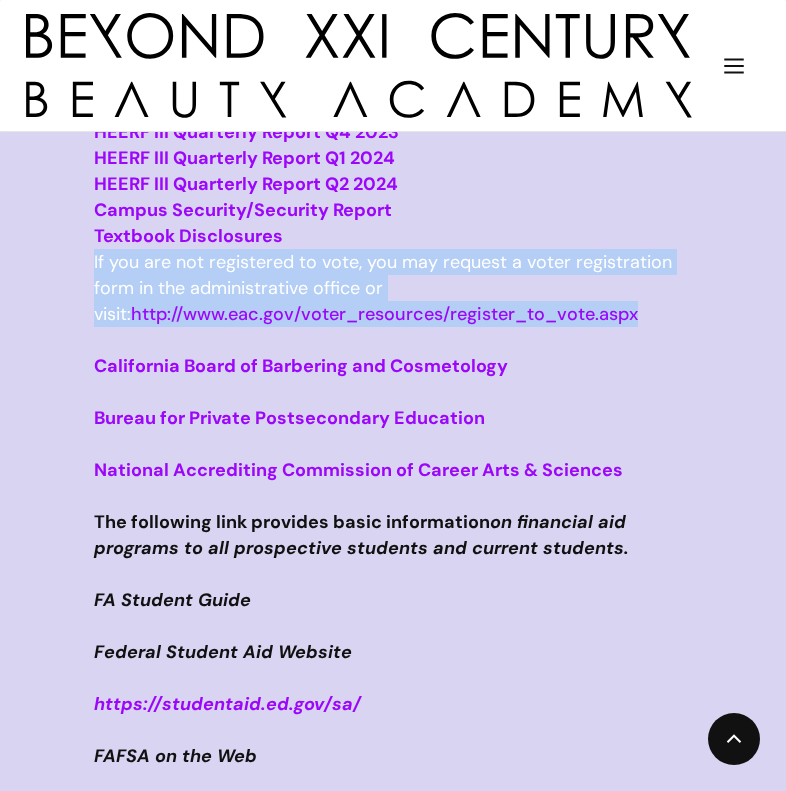 click on "If you are not registered to vote, you may request a voter registration form in the administrative office or visit:  http://www.eac.gov/voter_resources/register_to_vote.aspx" at bounding box center (393, 288) 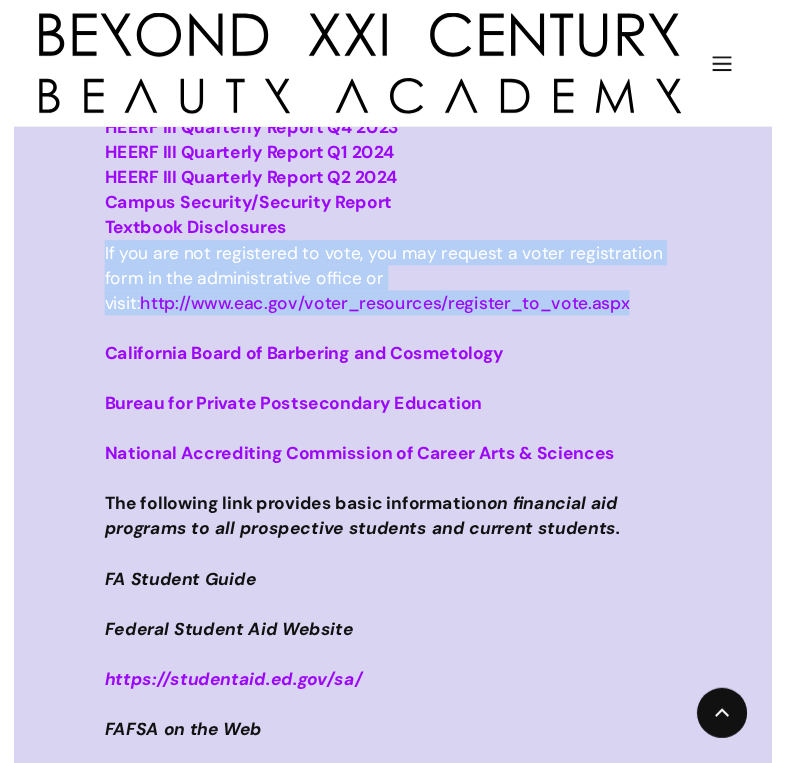 scroll, scrollTop: 804, scrollLeft: 0, axis: vertical 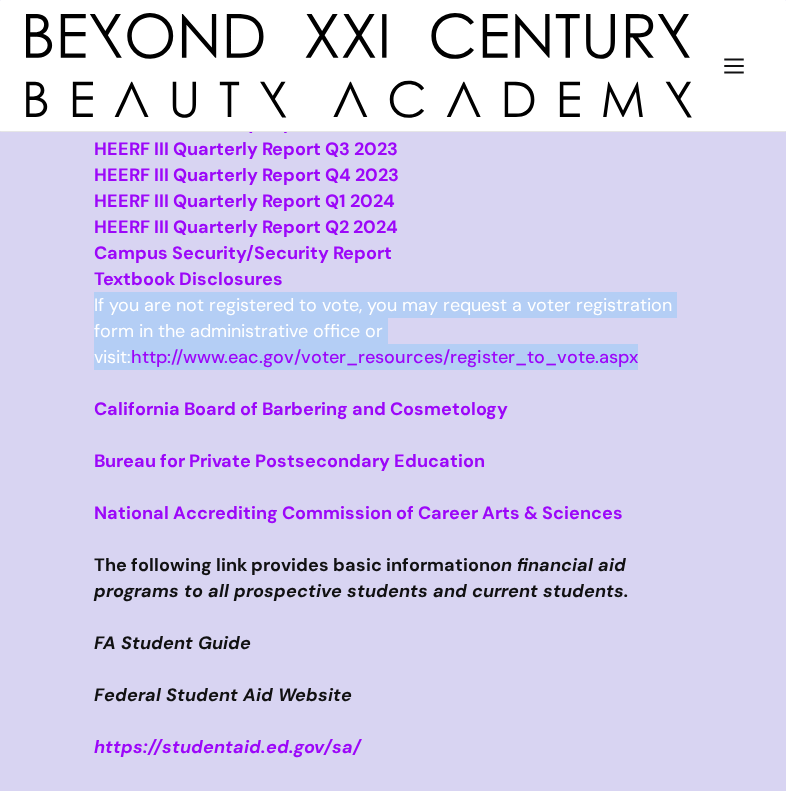 click on "Textbook Disclosures" at bounding box center (188, 279) 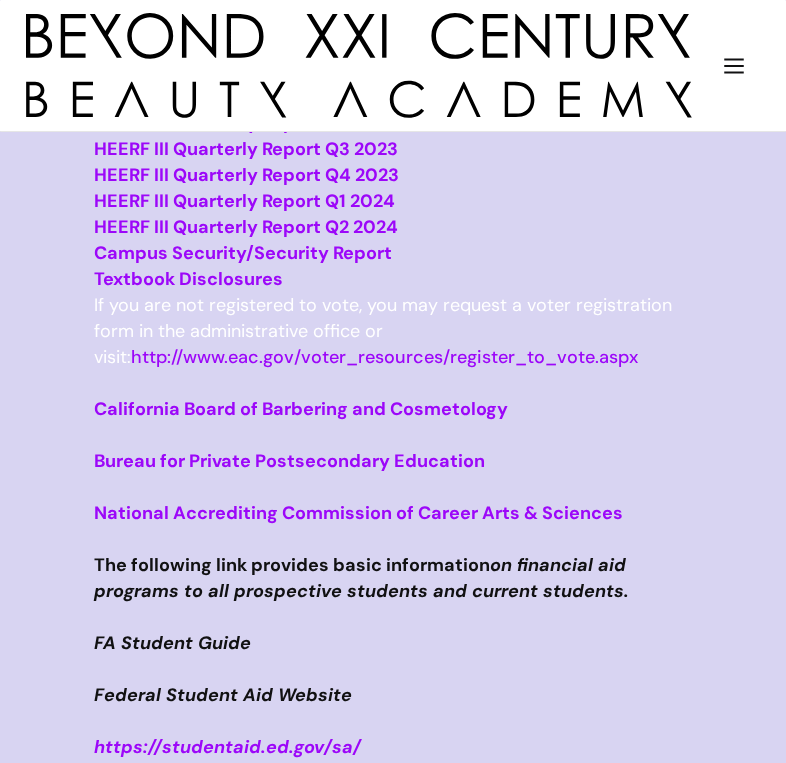 click on "BPPE Performance Fact Sheet BPPE Annual Report Consumer Disclosures 2023 CARES-HEERF  Disclosure Student Portion HEERF II Disclosure Student Portion Q1 2021 HEERF II Disclosure Student Portion Q2 2021 HEERF II Disclosure Student Portion Q3 2021 HEERF II Disclosure Student Portion Q4 2021 CARES-HEERF  Disclosure Institutional Portion (September 30, 2020) CARES-HEERF  Disclosure Institutional Portion (December 31, 2020) CARES-HEERF  Disclosure Institutional Portion (March 31, 2021) HEERF III Quarterly Report Q2 2022 HEERF III Quarterly Report Q3 2022 HEERF III Quarterly Report Q4 2022 HEERF III Quarterly Report Q1 2023 HEERF III Quarterly Report Q2 2023 HEERF III Quarterly Report Q3 2023 HEERF III Quarterly Report Q4 2023 HEERF III Quarterly Report Q1 2024 HEERF III Quarterly Report Q2 2024 Campus Security/Security Report Textbook Disclosures If you are not registered to vote, you may request a voter registration form in the administrative office or visit:  FA Student Guide FAFSA on the Web" at bounding box center [393, 834] 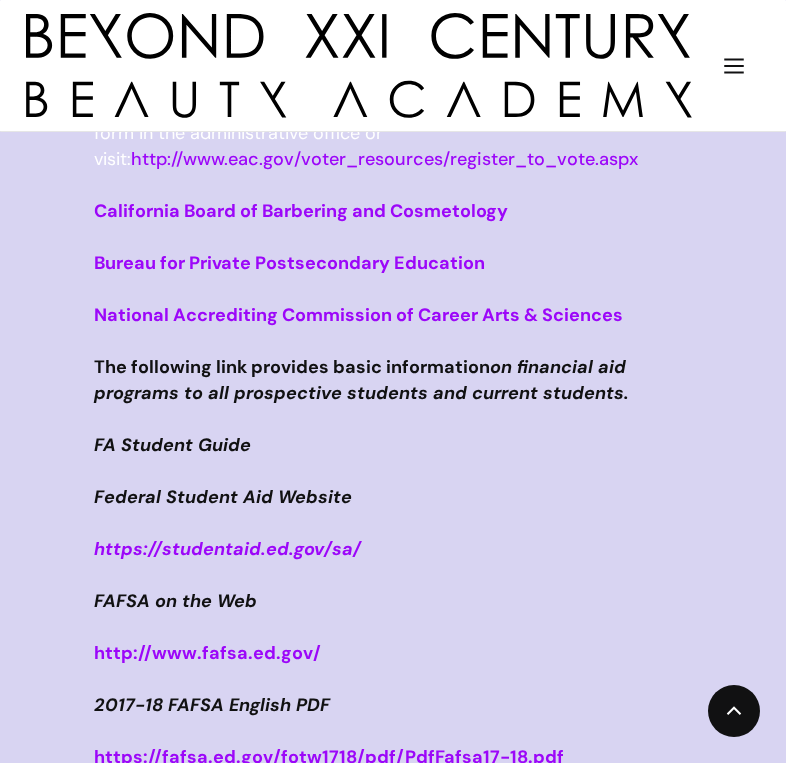 scroll, scrollTop: 1003, scrollLeft: 0, axis: vertical 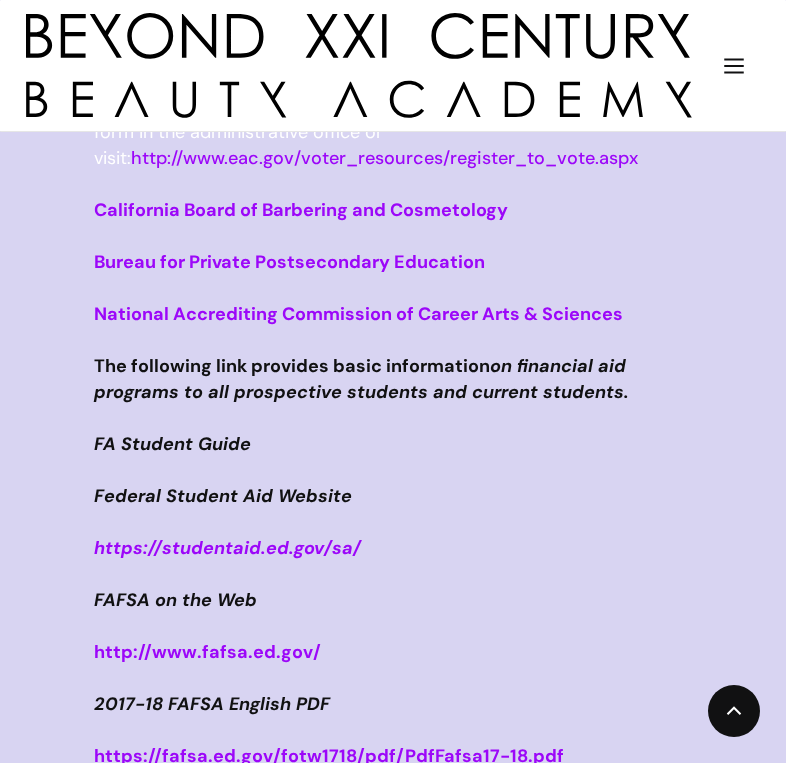 click on "FA Student Guide" at bounding box center (172, 444) 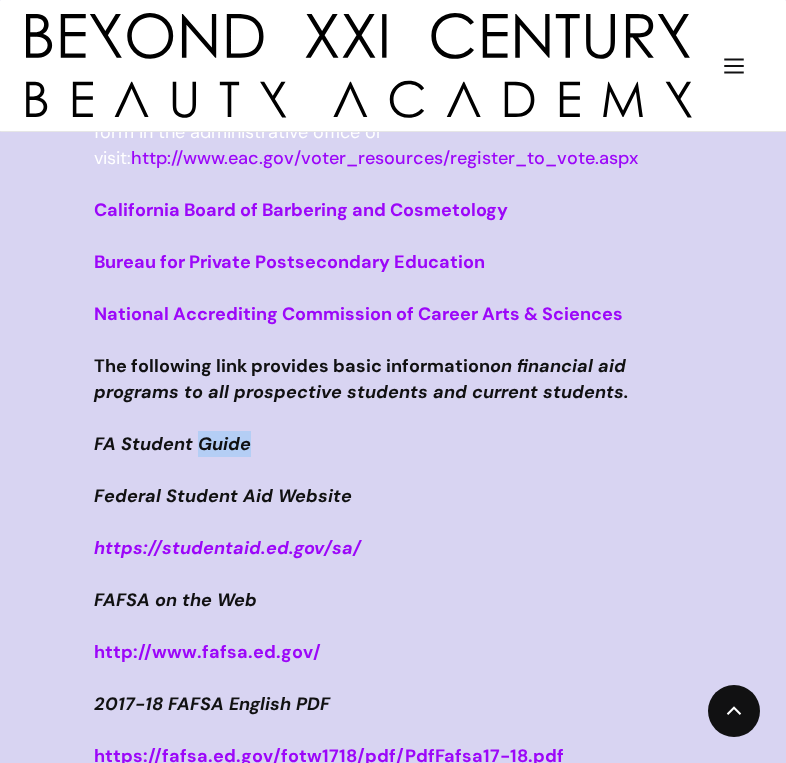 click on "FA Student Guide" at bounding box center (172, 444) 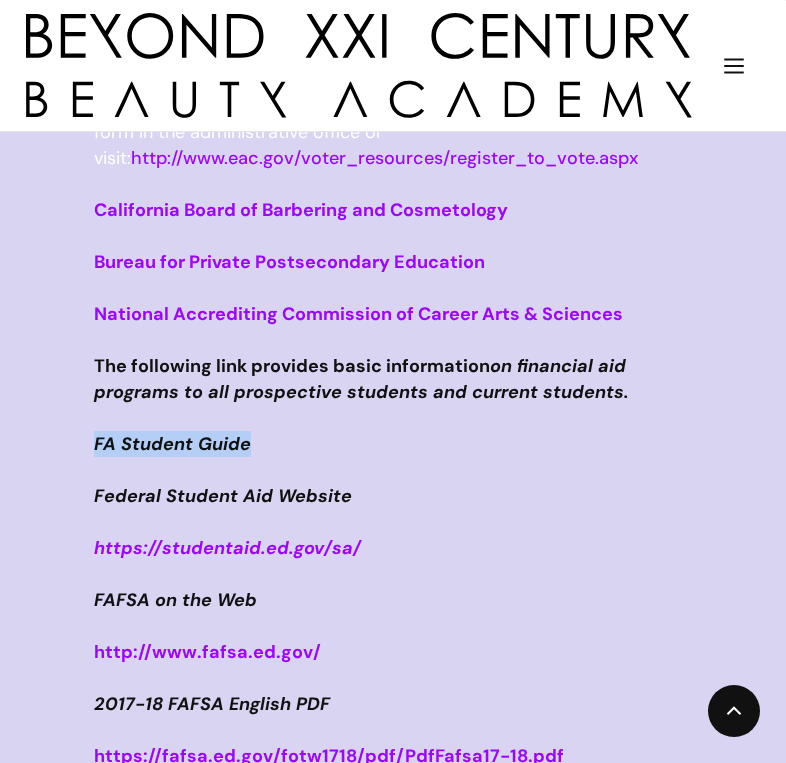 click on "FA Student Guide" at bounding box center [172, 444] 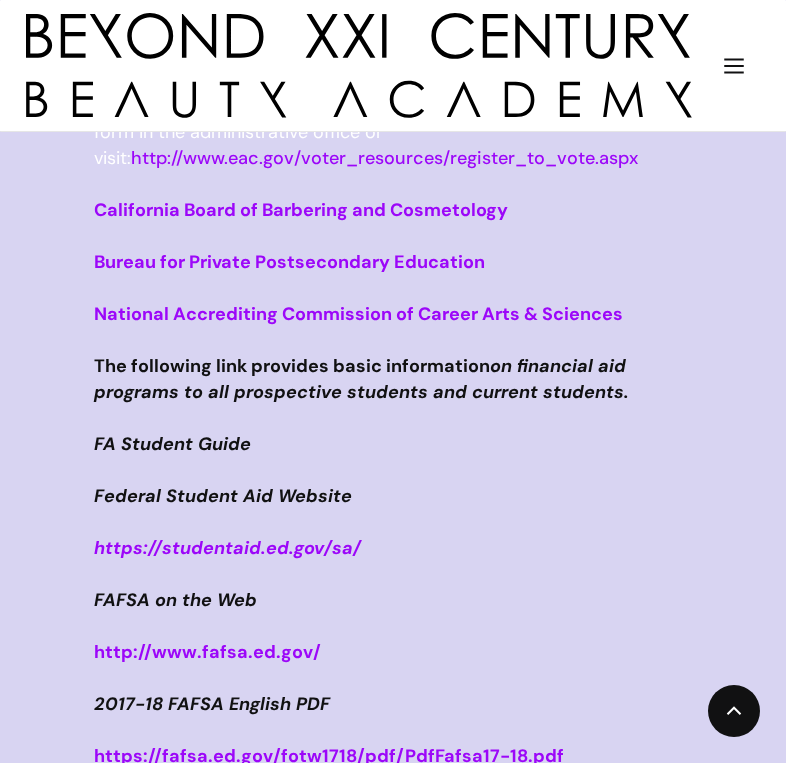 click on "Federal Student Aid Website" at bounding box center (223, 496) 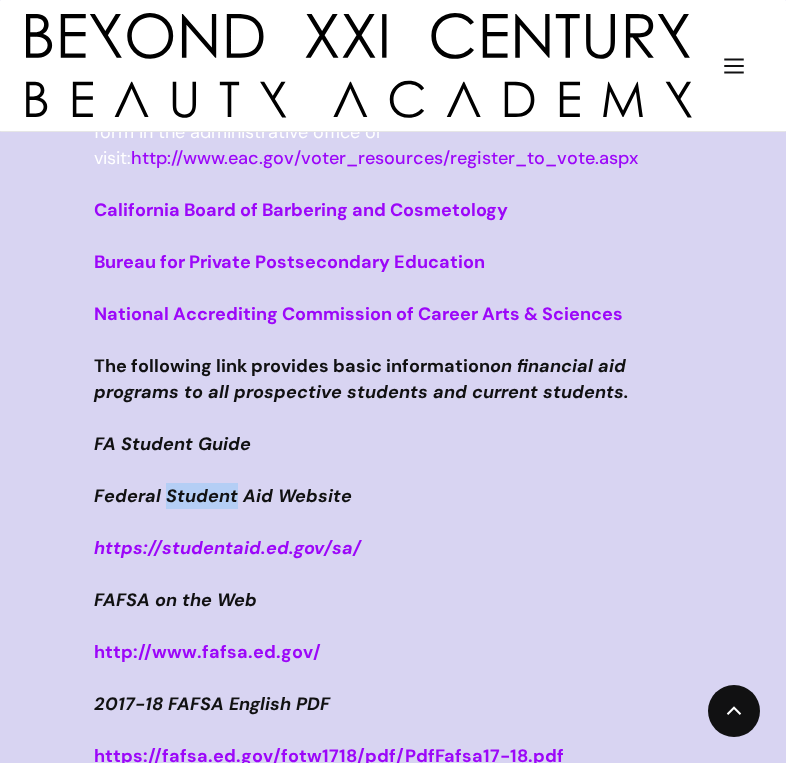 click on "Federal Student Aid Website" at bounding box center (223, 496) 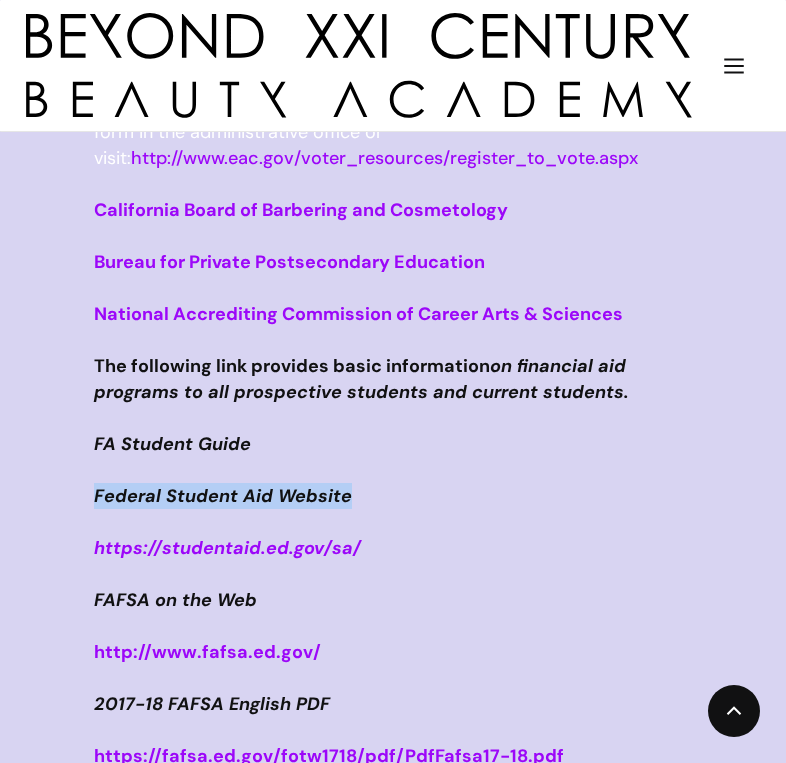 click on "Federal Student Aid Website" at bounding box center (223, 496) 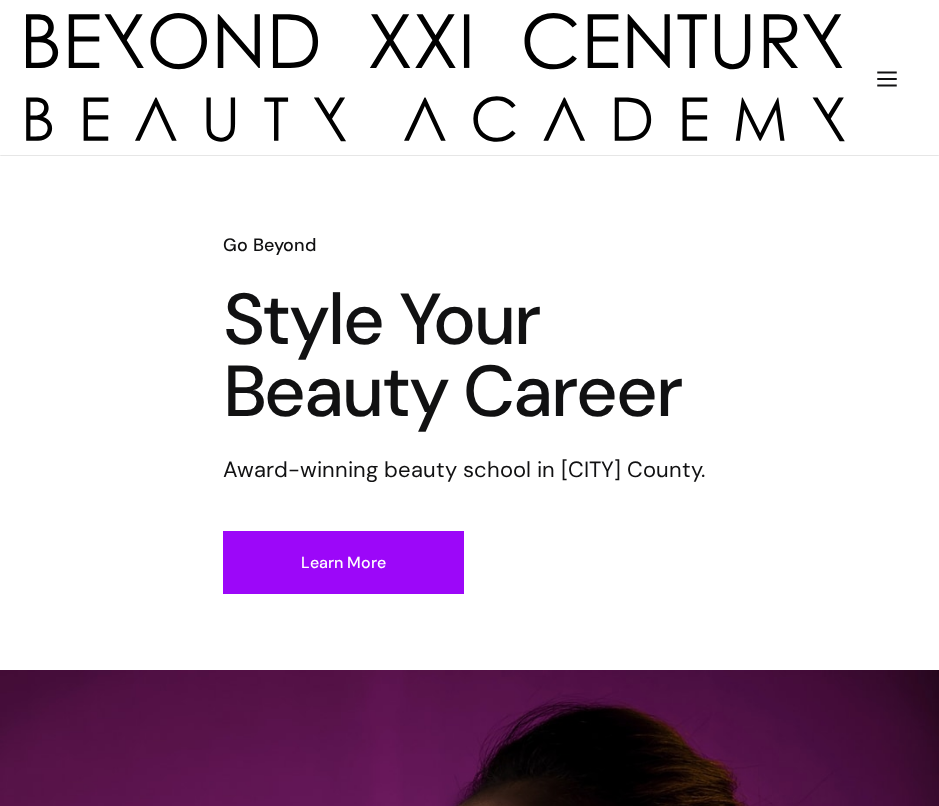 scroll, scrollTop: 289, scrollLeft: 0, axis: vertical 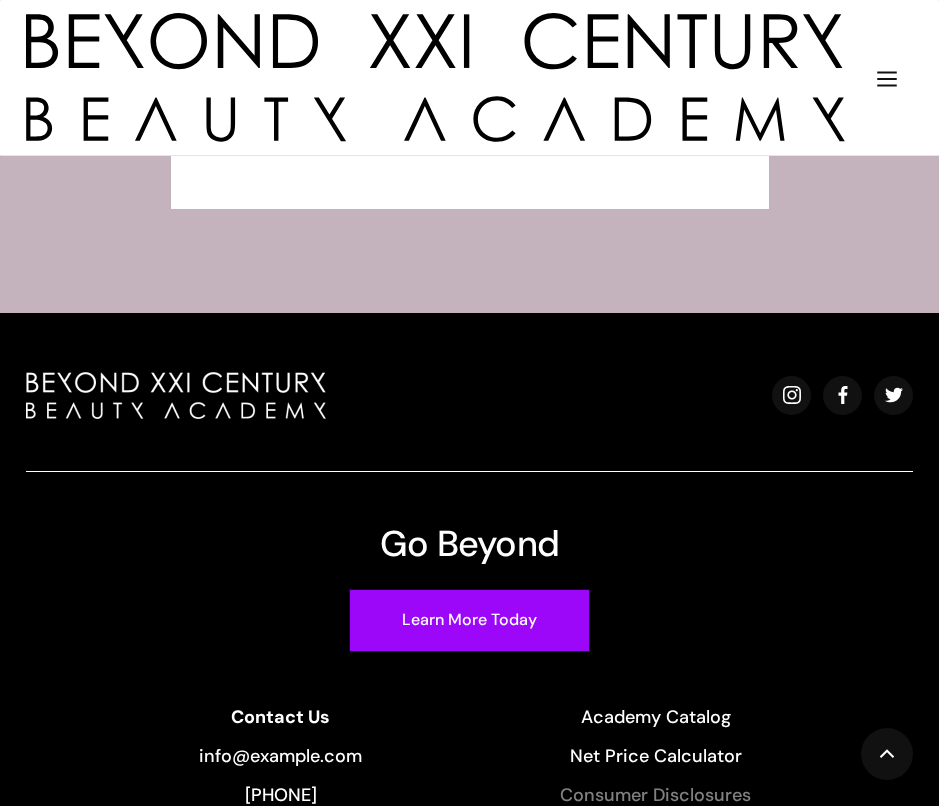 click on "Consumer Disclosures" at bounding box center [656, 795] 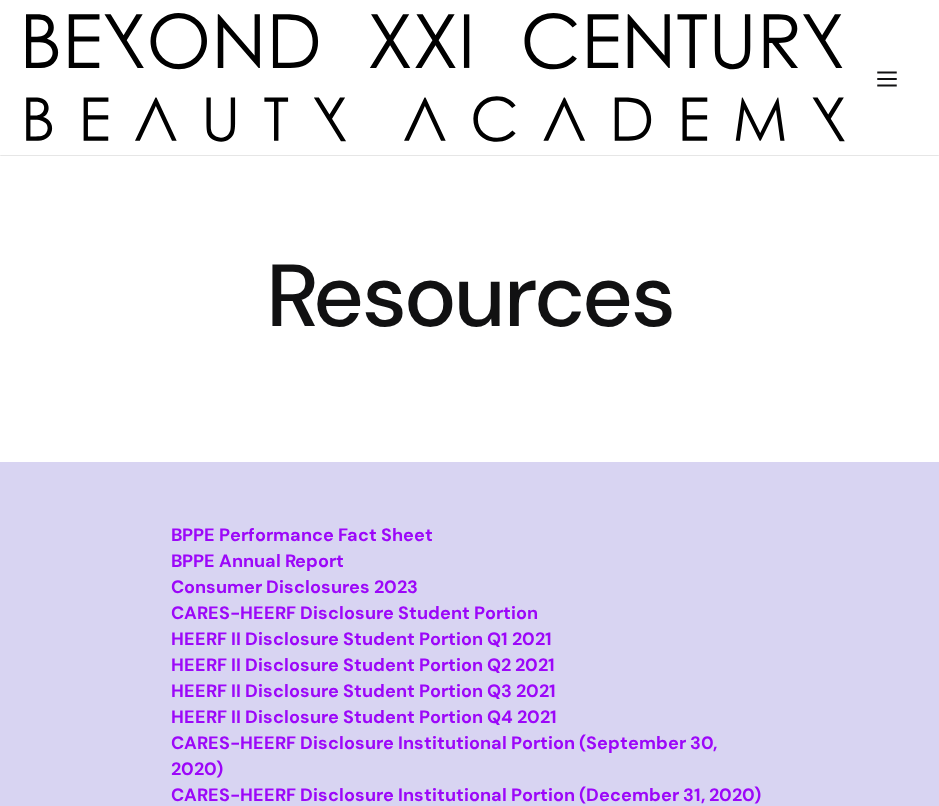 scroll, scrollTop: 0, scrollLeft: 0, axis: both 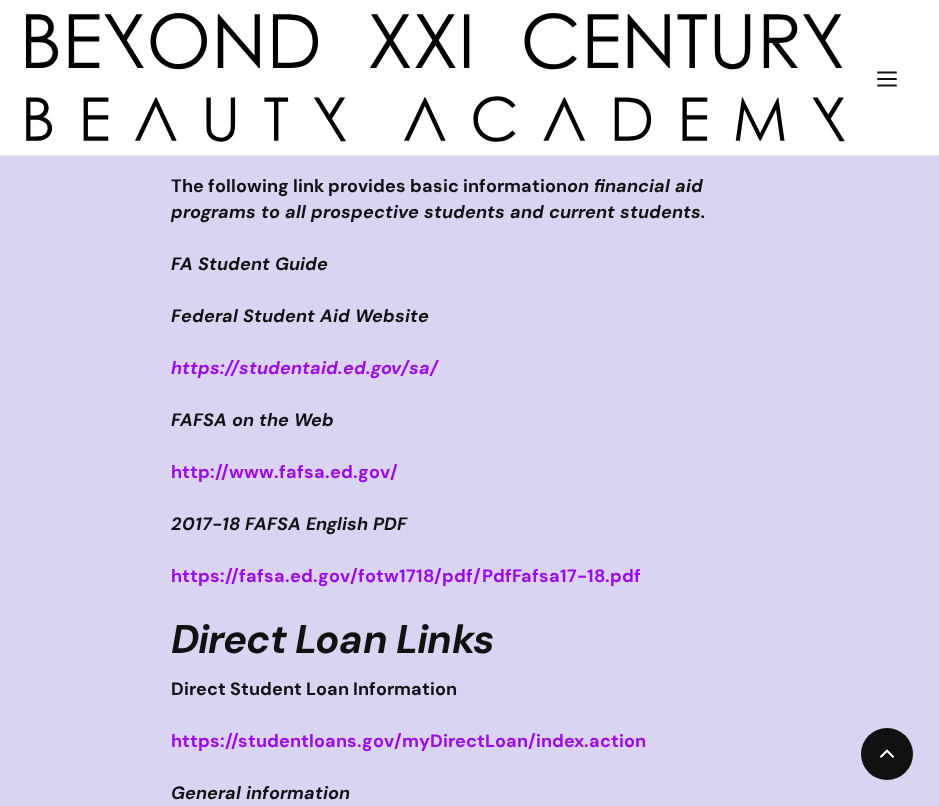 click on "FAFSA on the Web" at bounding box center (252, 420) 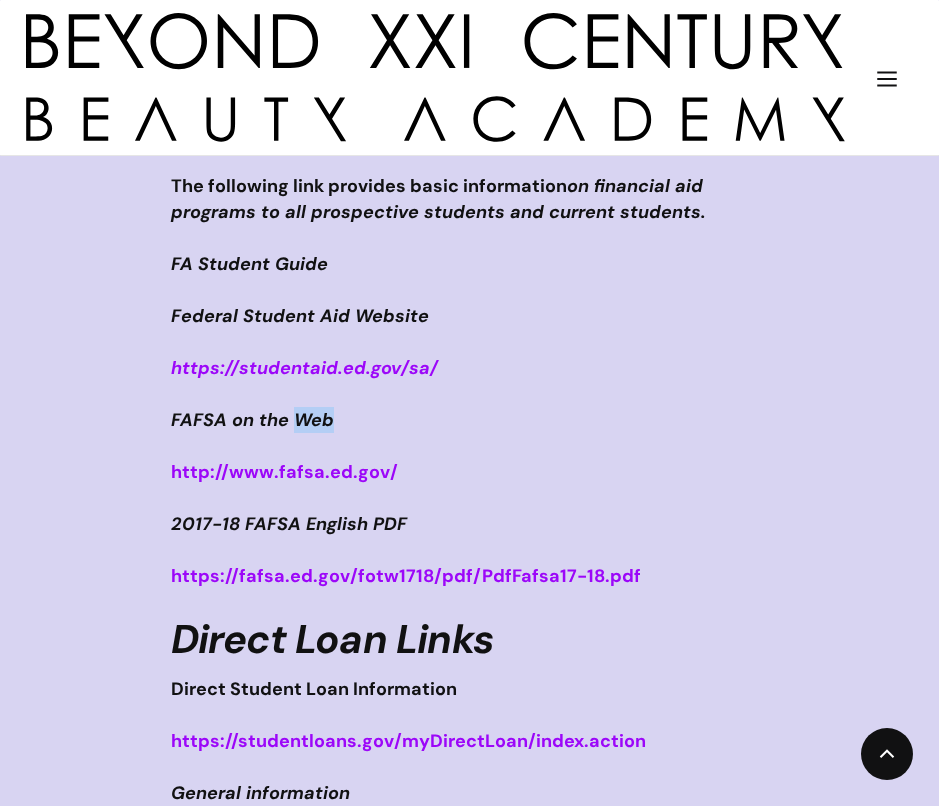 click on "FAFSA on the Web" at bounding box center [252, 420] 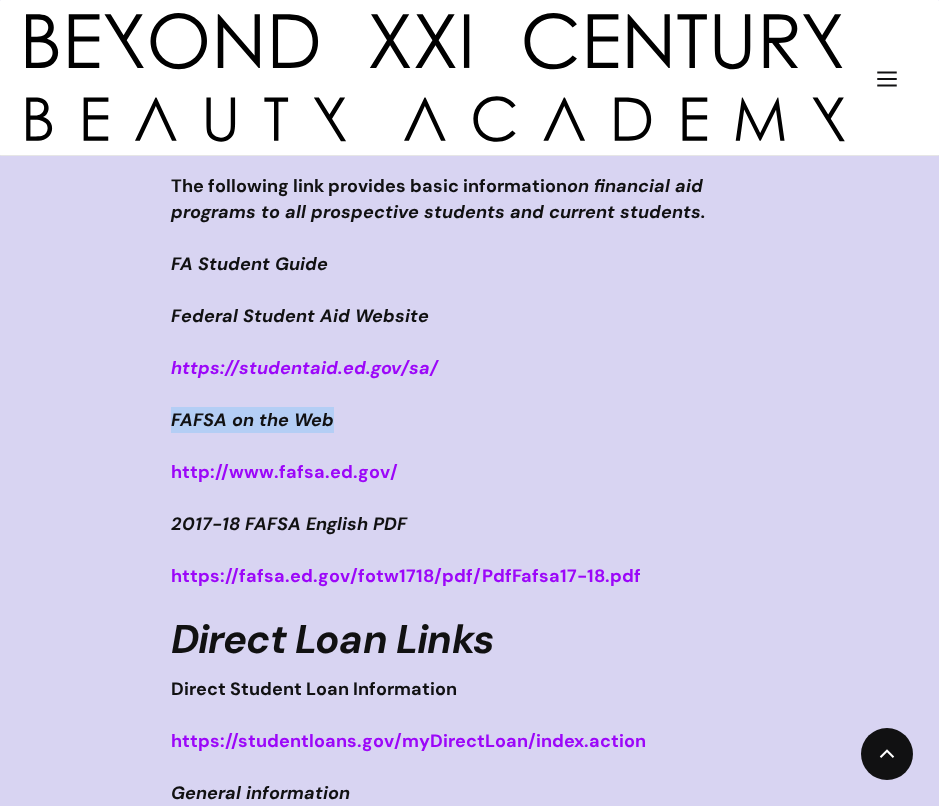 click on "FAFSA on the Web" at bounding box center (252, 420) 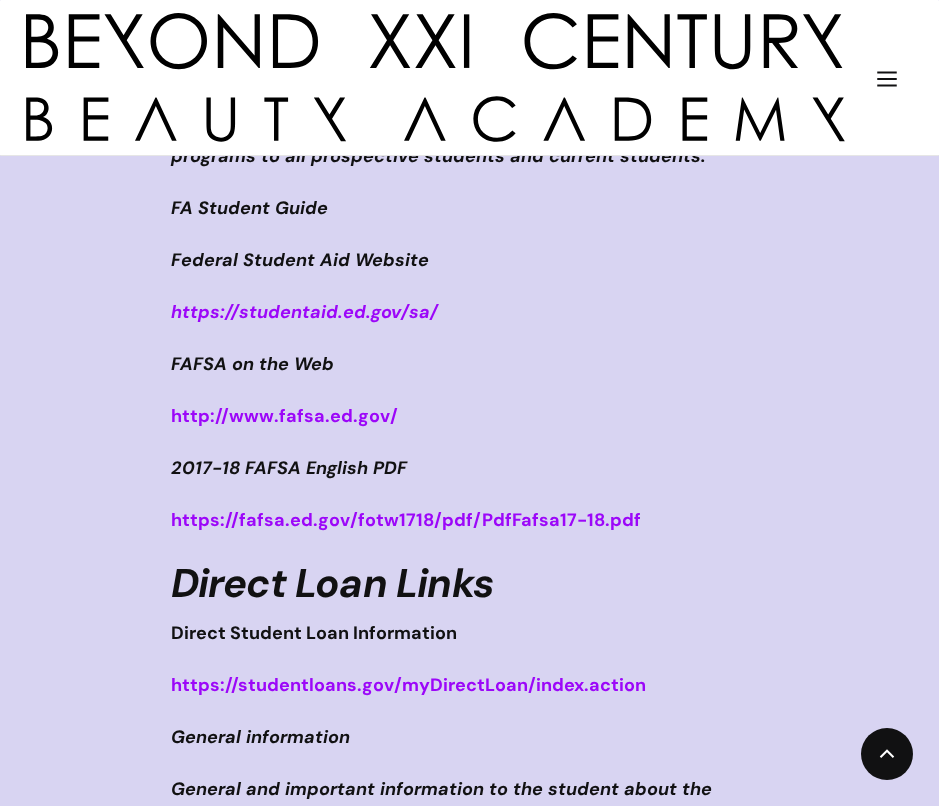 scroll, scrollTop: 1286, scrollLeft: 0, axis: vertical 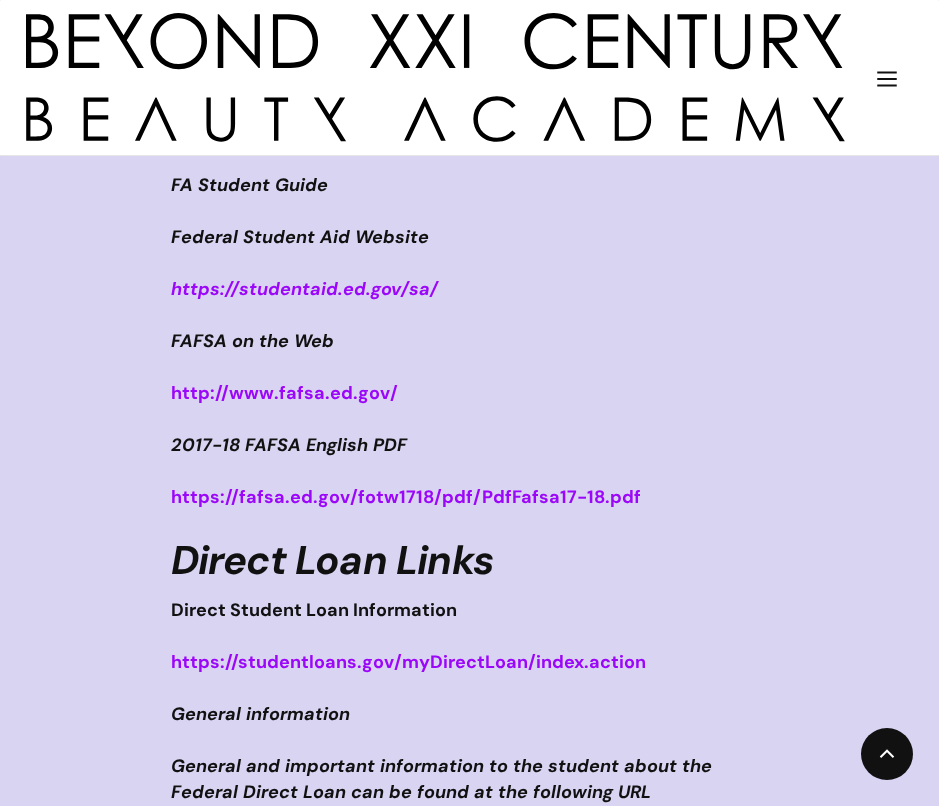 click on "2017-18 FAFSA English PDF" at bounding box center [289, 445] 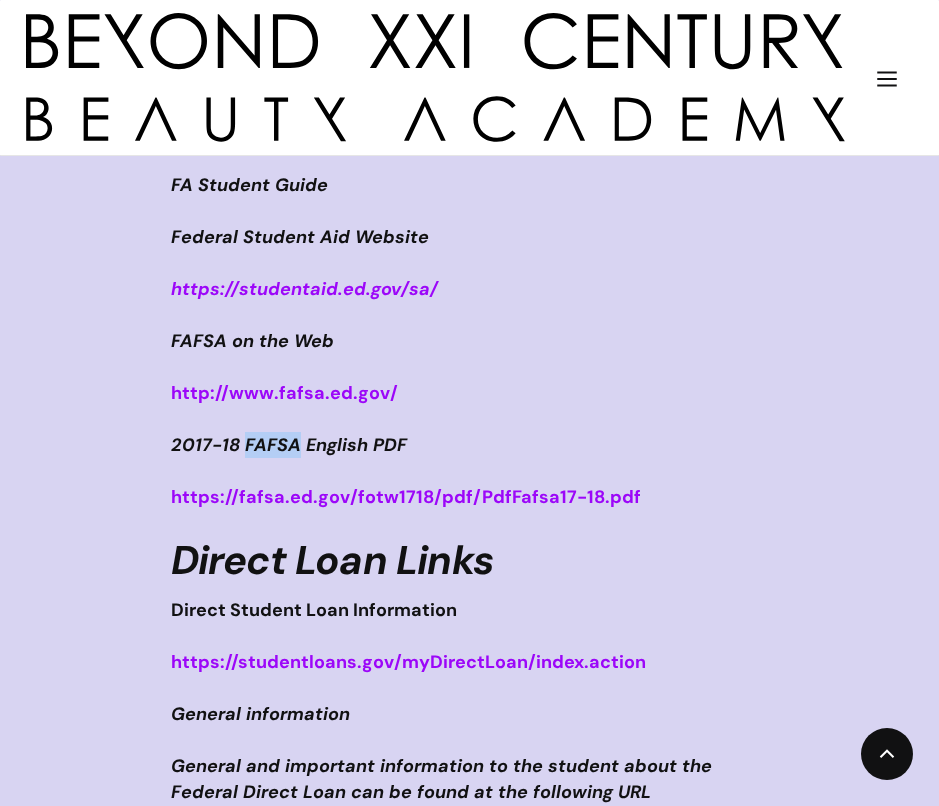 click on "2017-18 FAFSA English PDF" at bounding box center (289, 445) 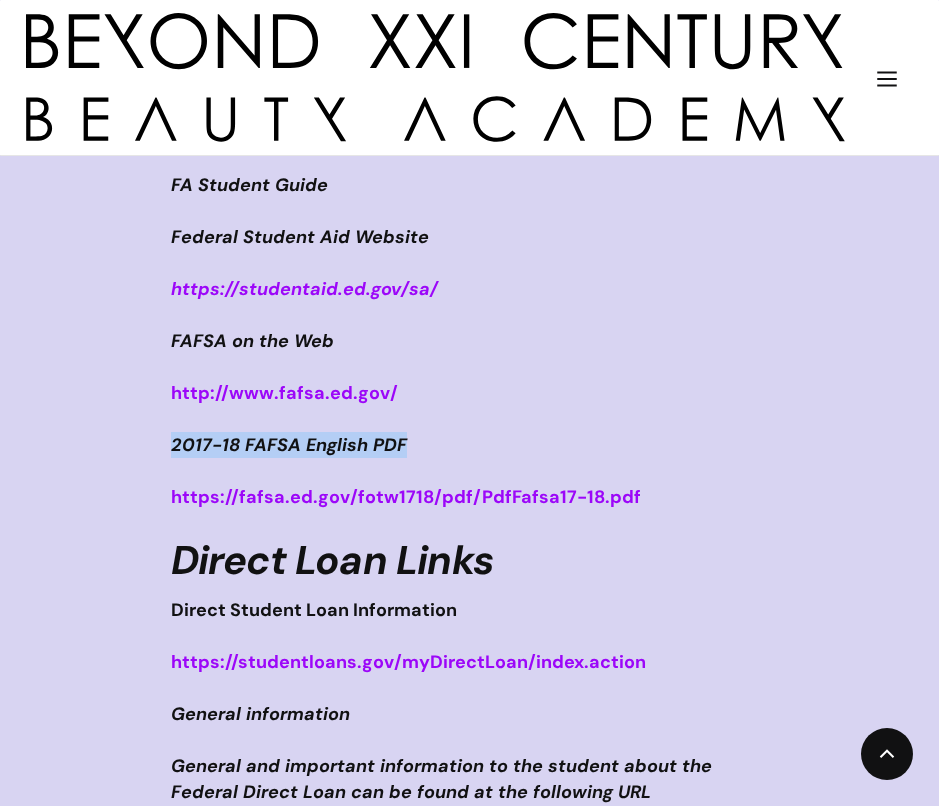 click on "2017-18 FAFSA English PDF" at bounding box center [289, 445] 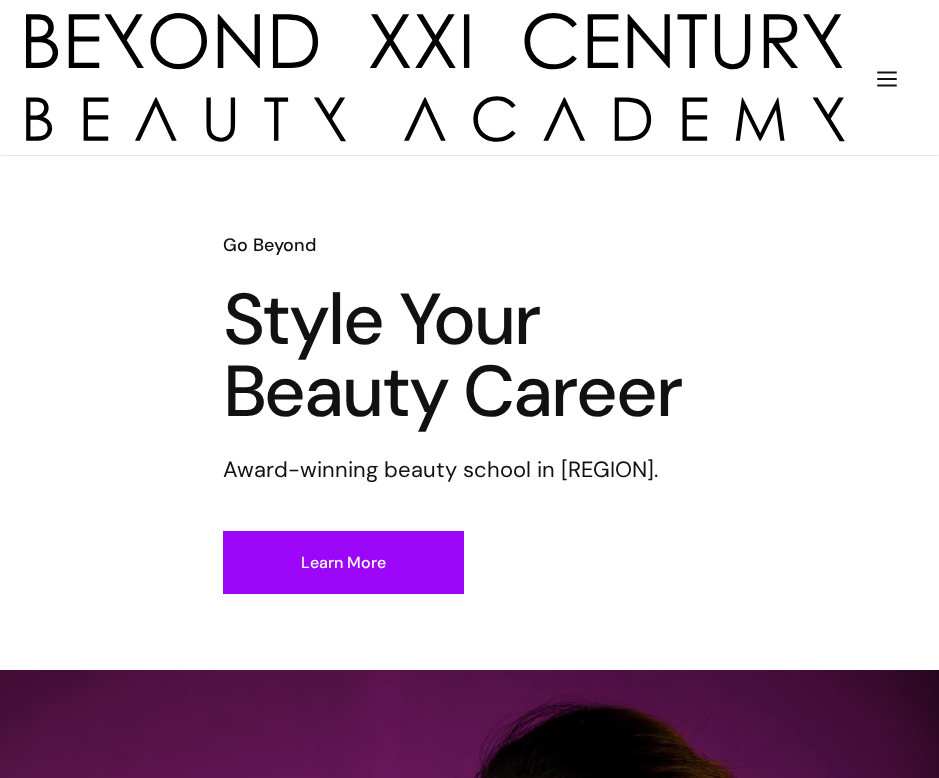 scroll, scrollTop: 0, scrollLeft: 0, axis: both 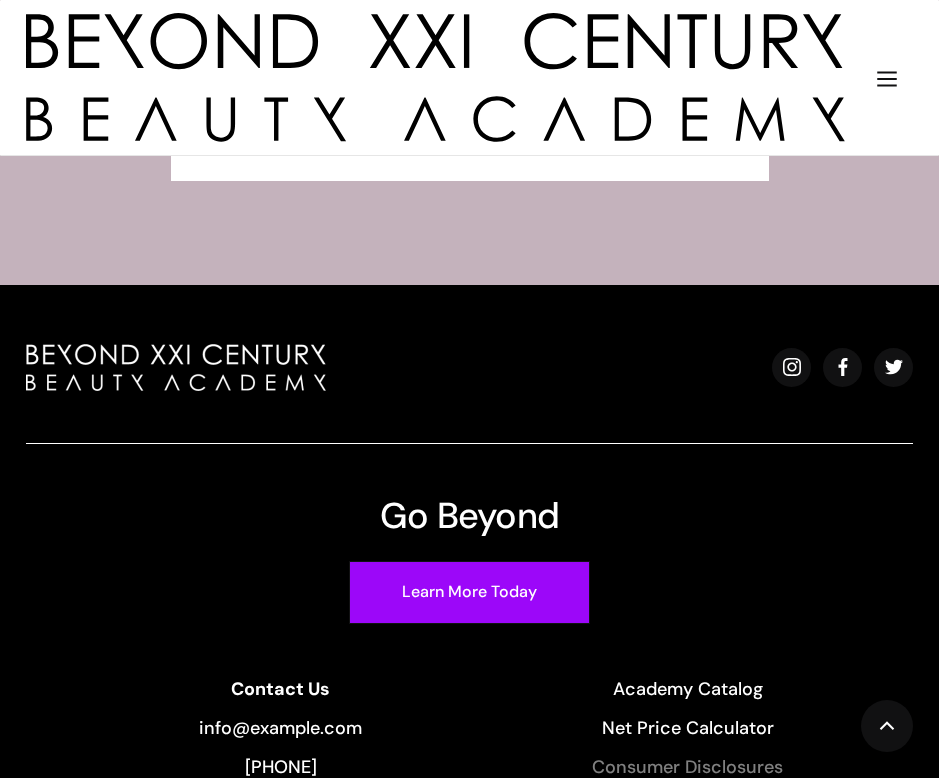 click on "Consumer Disclosures" at bounding box center (688, 767) 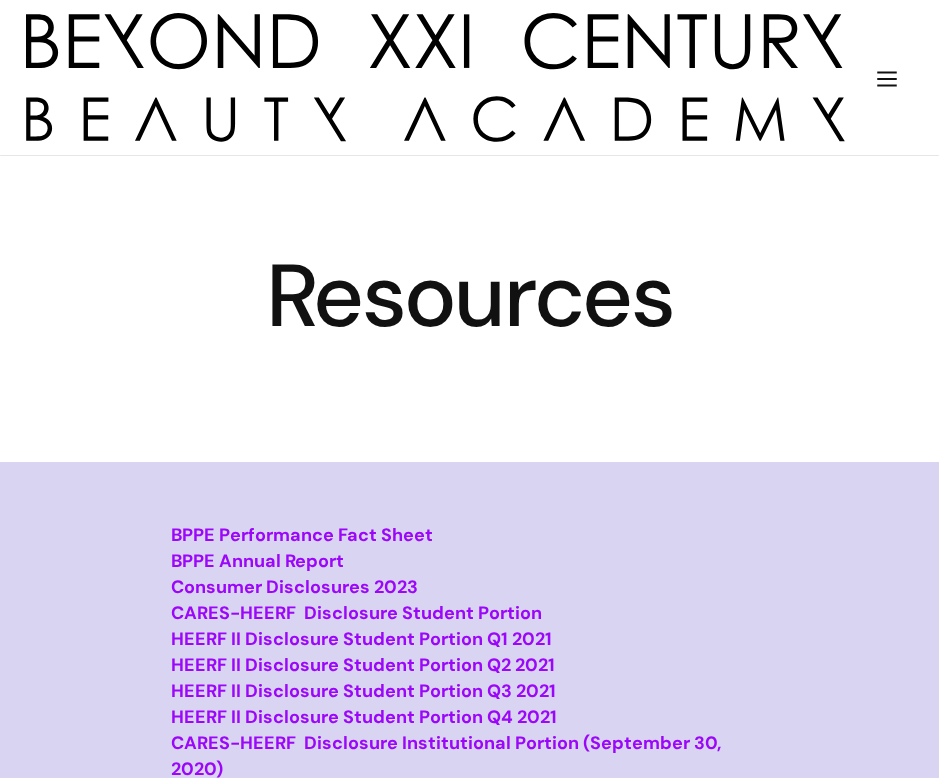 scroll, scrollTop: 0, scrollLeft: 0, axis: both 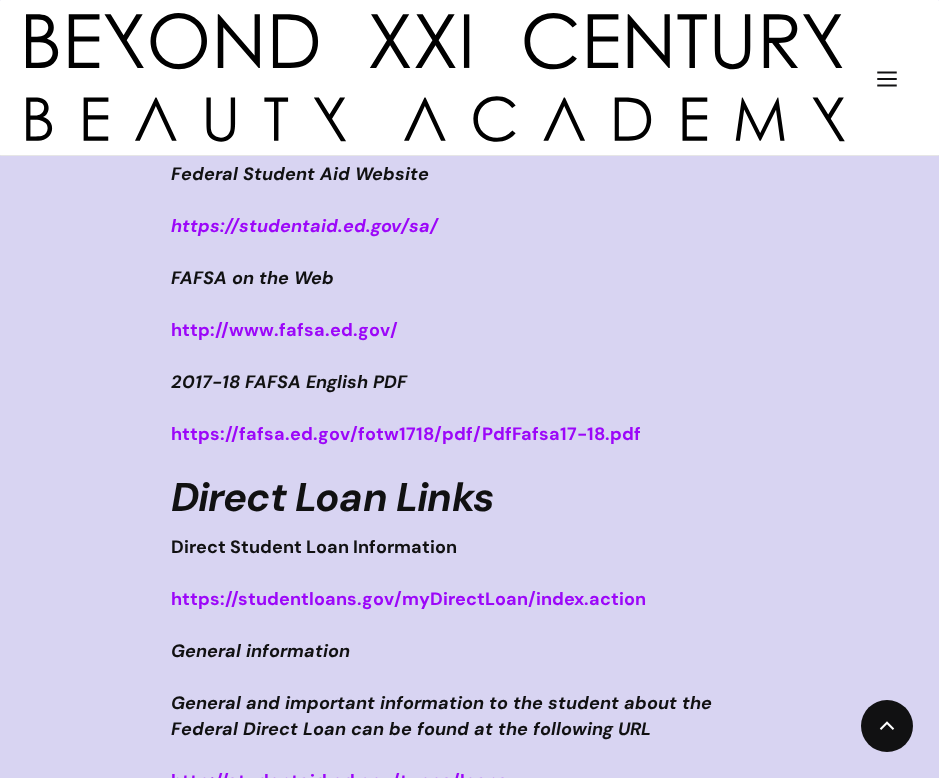 click on "https://studentloans.gov/myDirectLoan/index.action" at bounding box center [408, 599] 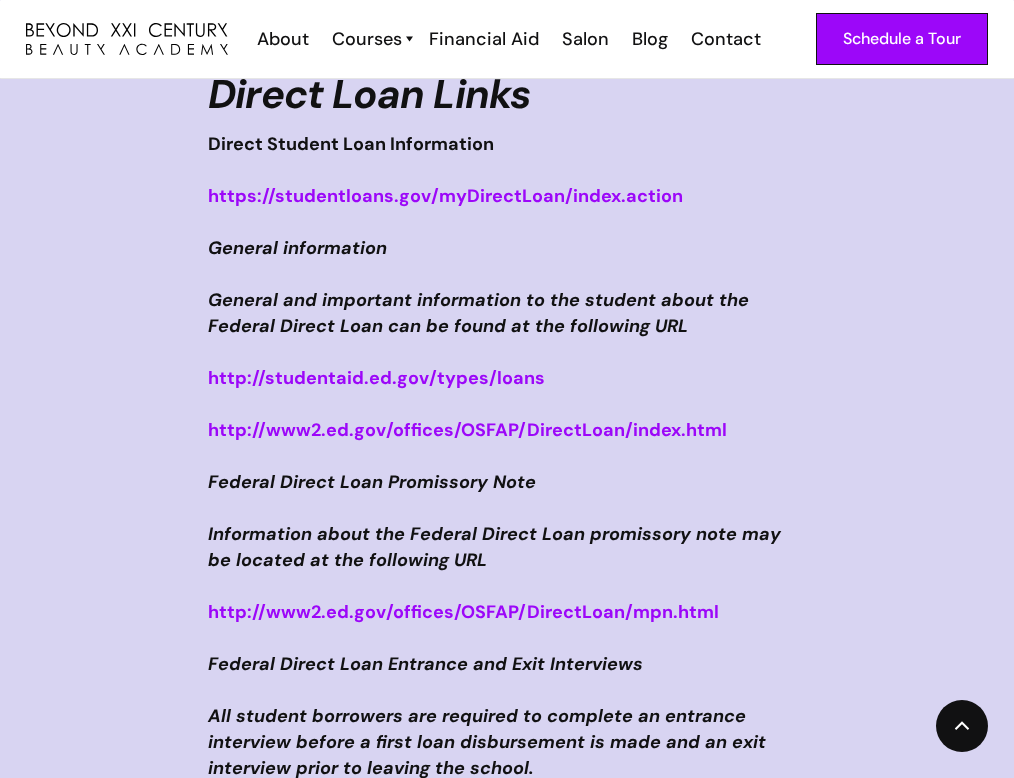 scroll, scrollTop: 1698, scrollLeft: 0, axis: vertical 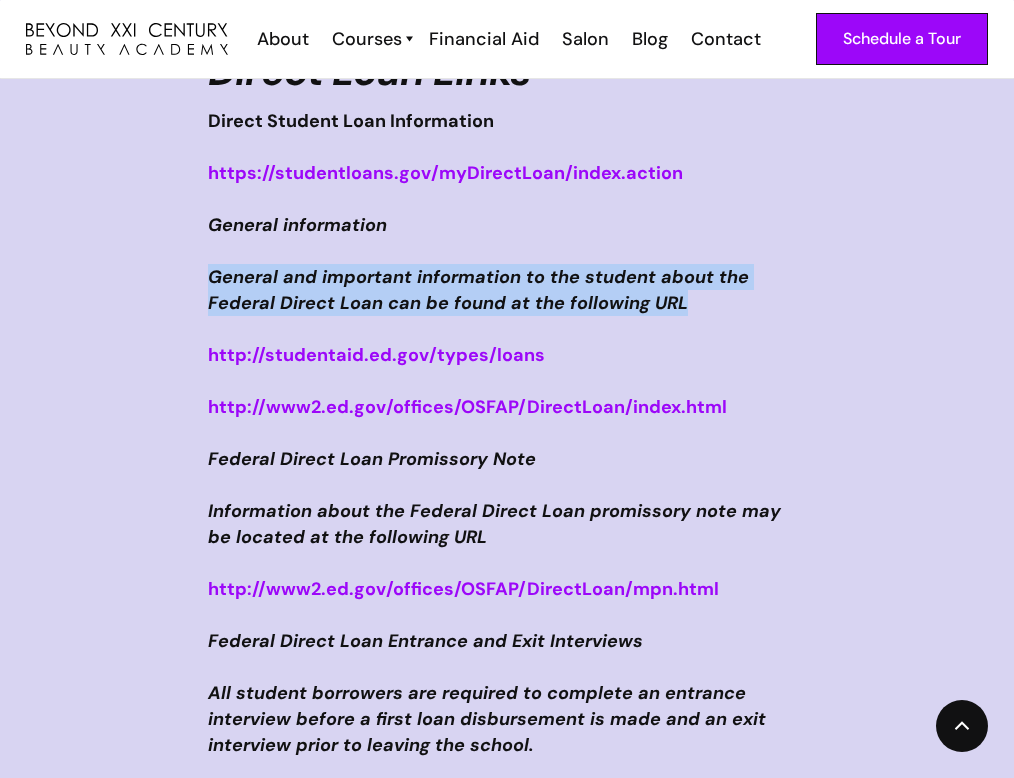 drag, startPoint x: 680, startPoint y: 312, endPoint x: 178, endPoint y: 278, distance: 503.1501 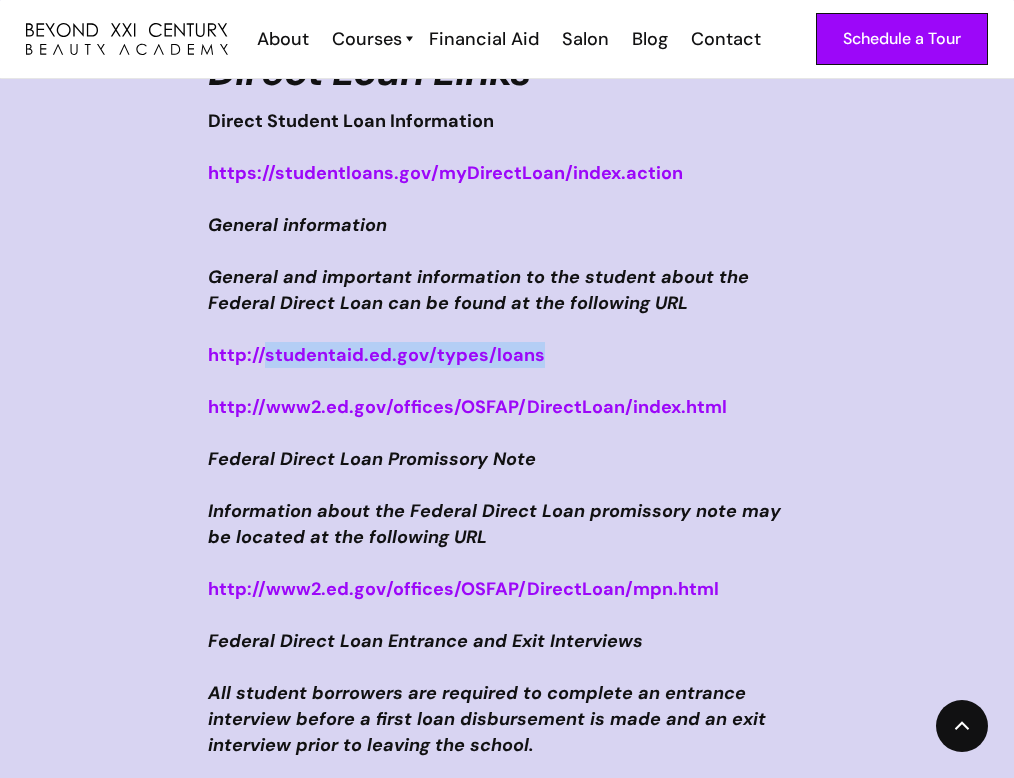drag, startPoint x: 549, startPoint y: 349, endPoint x: 263, endPoint y: 366, distance: 286.5048 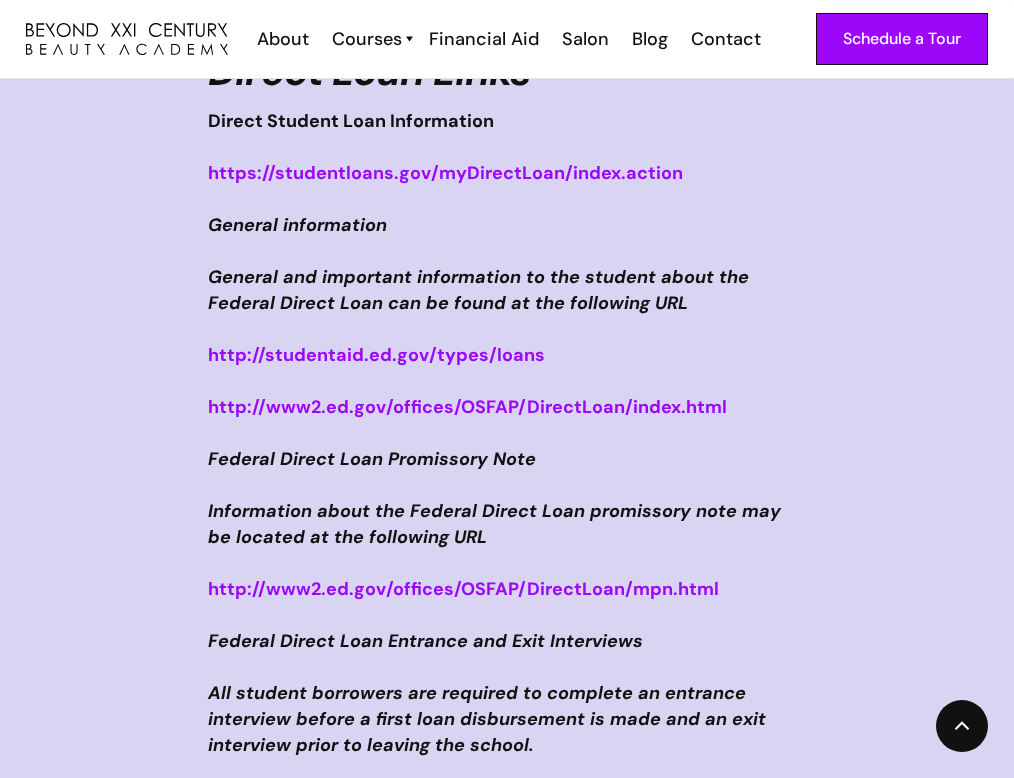 click on "Schedule a Tour About Cosmetology Esthetician Manicuring Barber Courses Cosmetology Esthetician  Nail Tech Barber Financial Aid Salon Blog Contact" at bounding box center (507, 39) 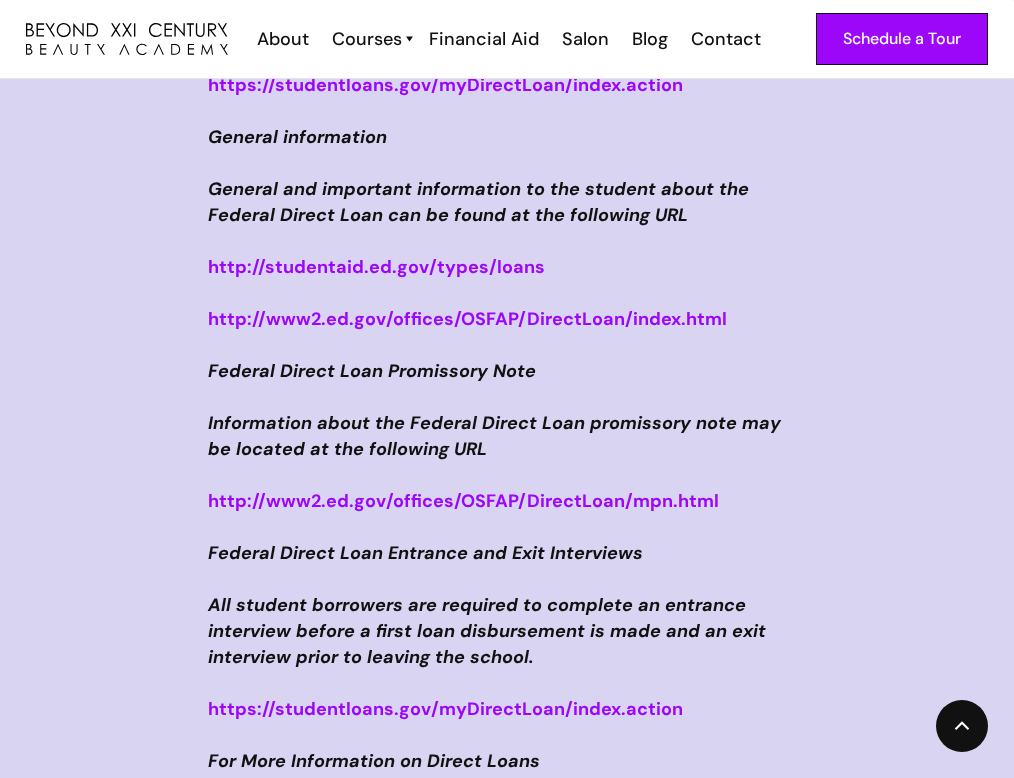 scroll, scrollTop: 1792, scrollLeft: 0, axis: vertical 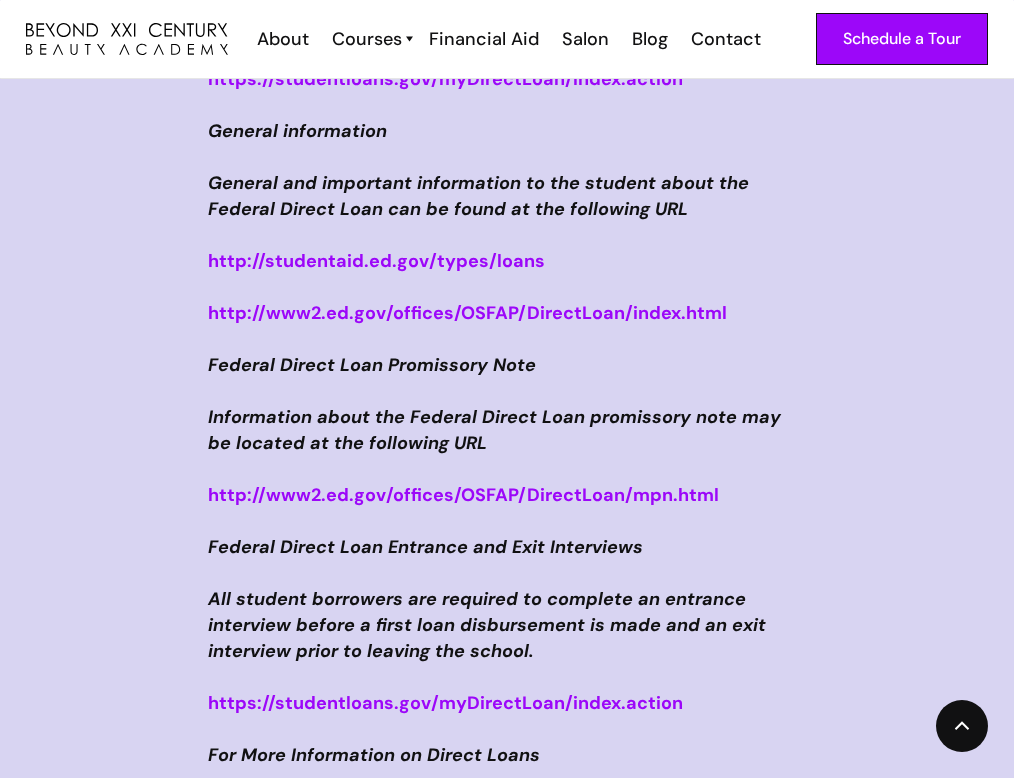 click on "Federal Direct Loan Promissory Note" at bounding box center [372, 365] 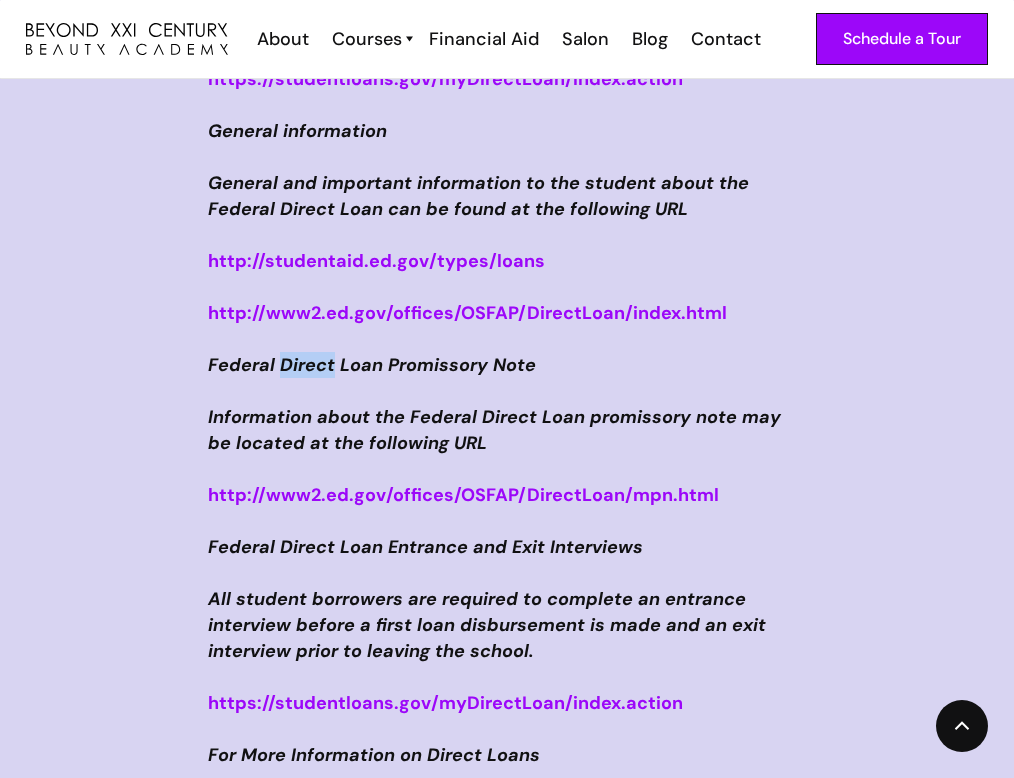 click on "Federal Direct Loan Promissory Note" at bounding box center (372, 365) 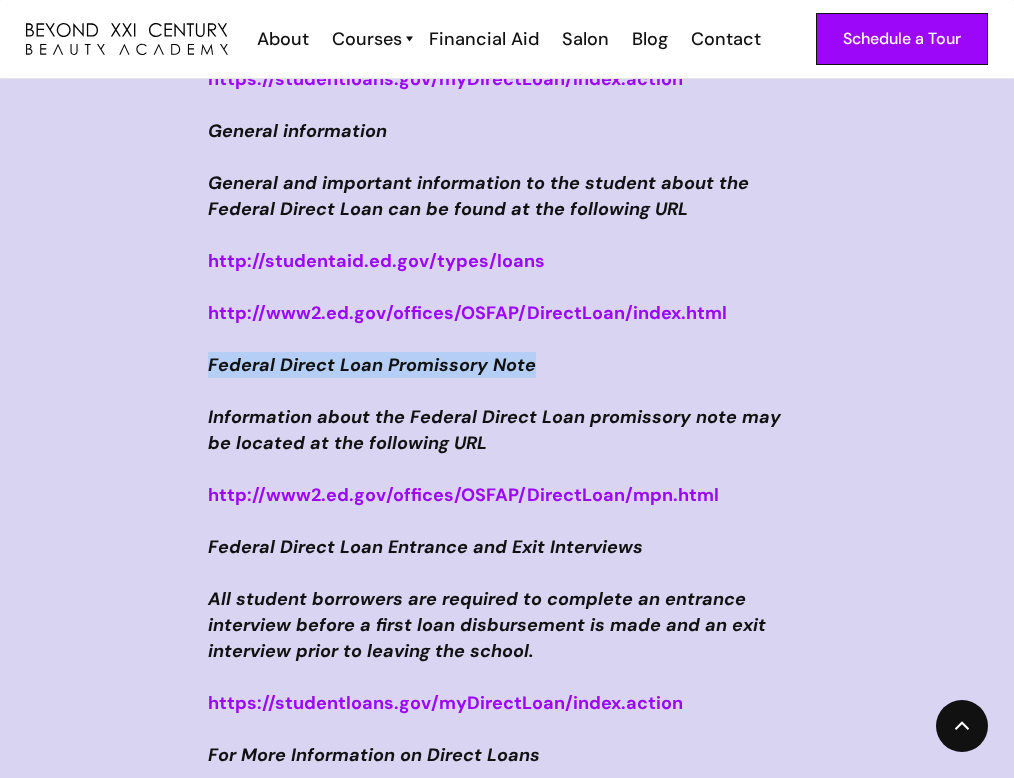 click on "Federal Direct Loan Promissory Note" at bounding box center [372, 365] 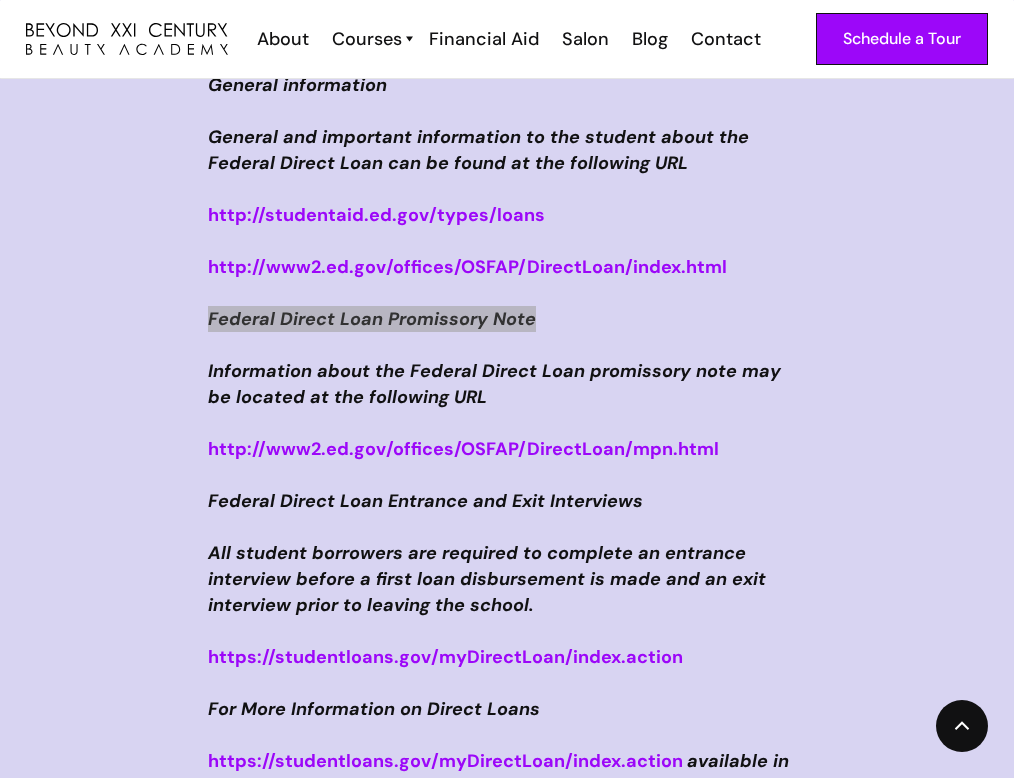 scroll, scrollTop: 1844, scrollLeft: 0, axis: vertical 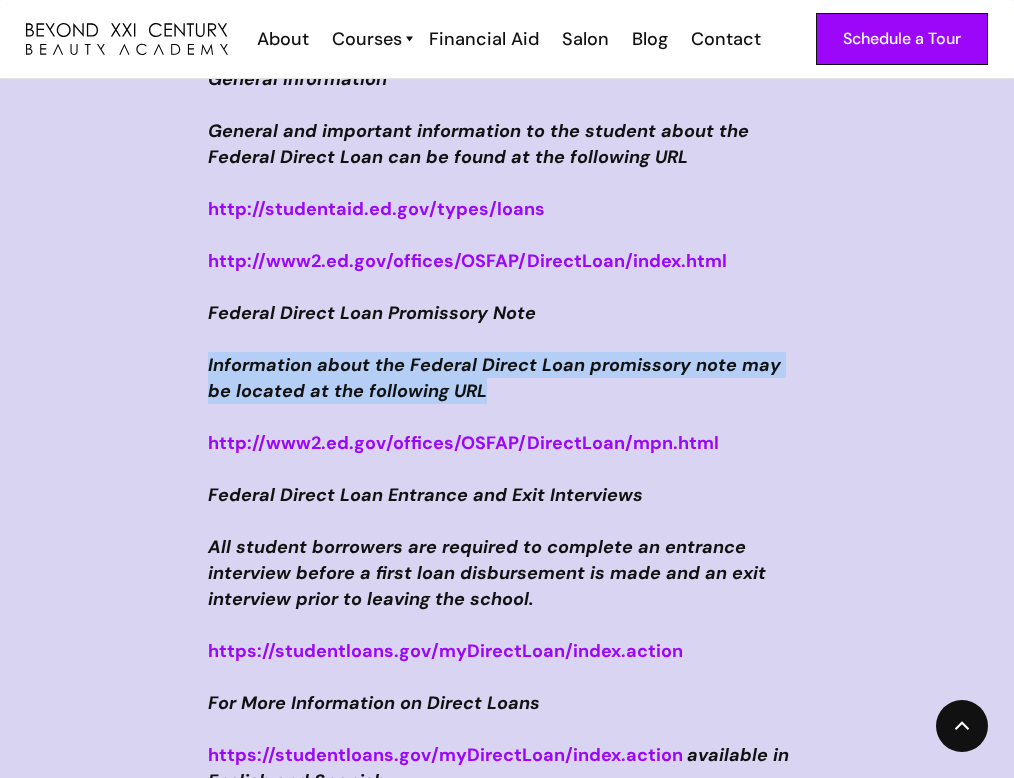drag, startPoint x: 464, startPoint y: 394, endPoint x: 179, endPoint y: 374, distance: 285.7009 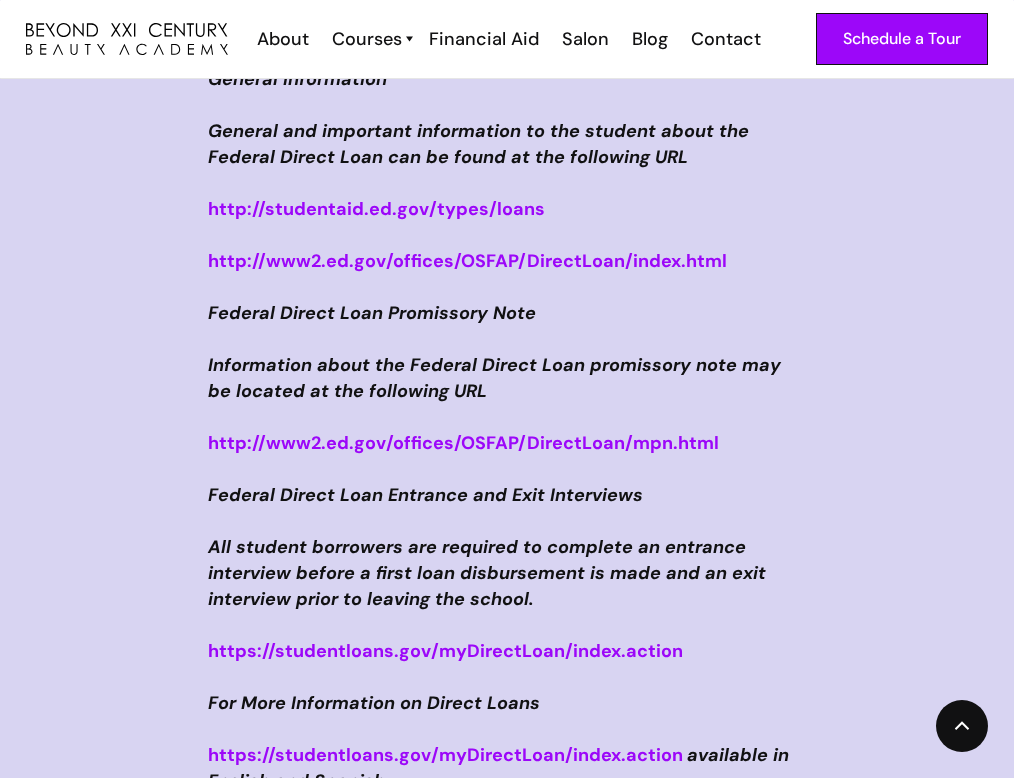 click on "Federal Direct Loan Entrance and Exit Interviews" at bounding box center [425, 495] 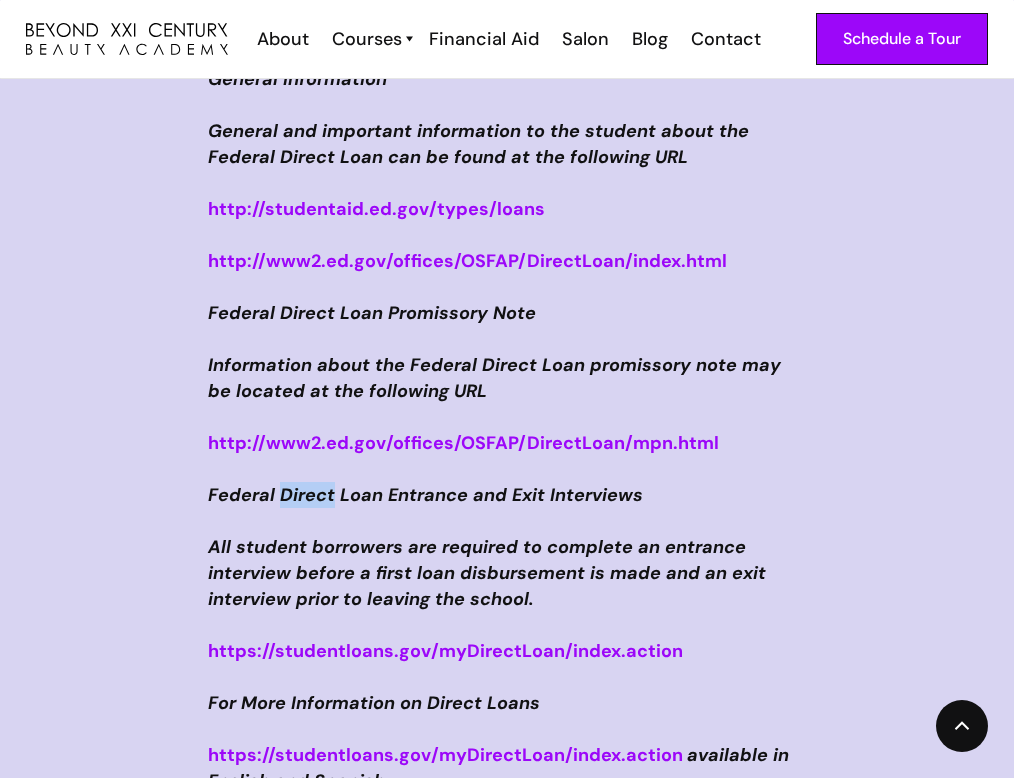 click on "Federal Direct Loan Entrance and Exit Interviews" at bounding box center (425, 495) 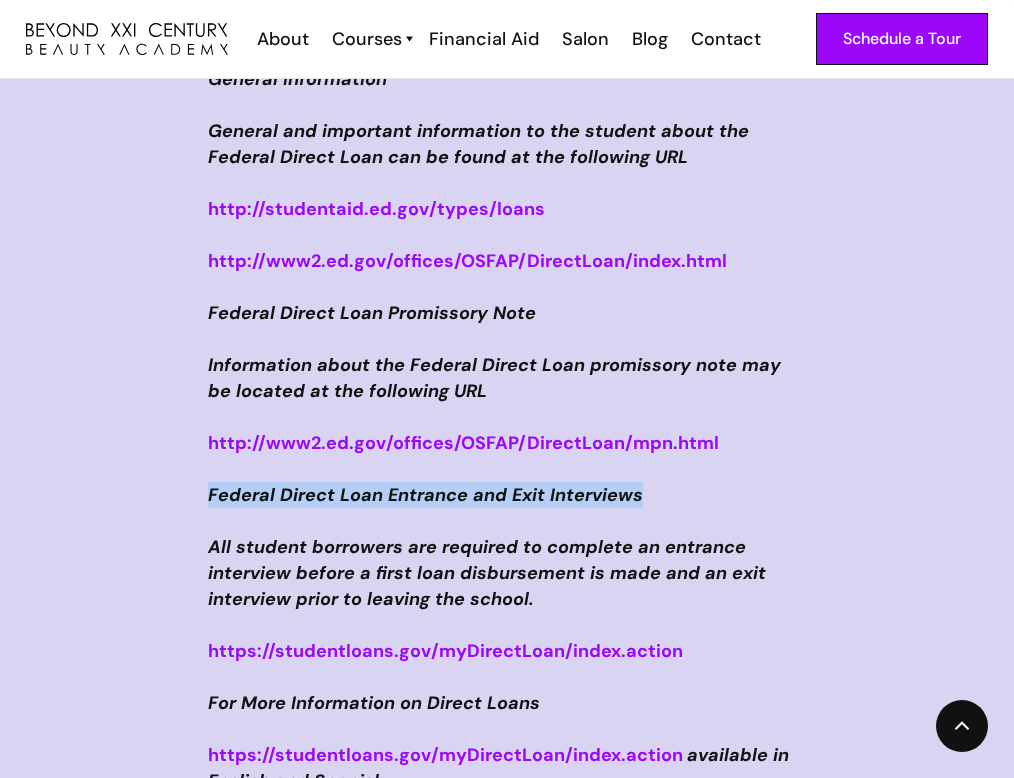 click on "Federal Direct Loan Entrance and Exit Interviews" at bounding box center [425, 495] 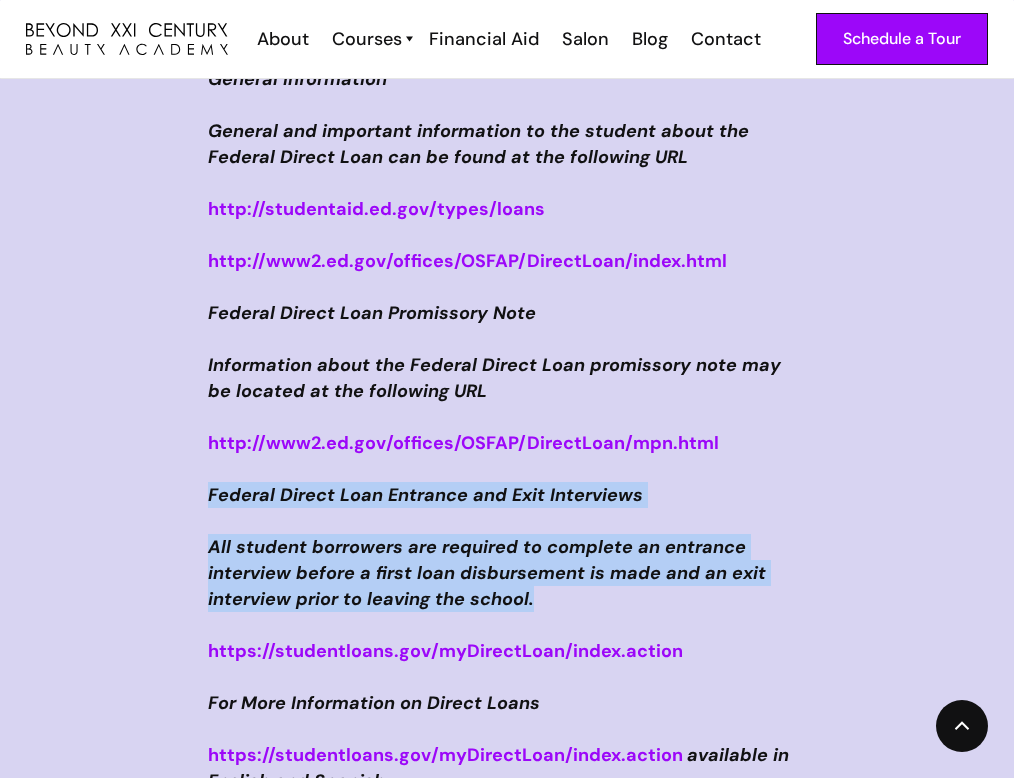 drag, startPoint x: 538, startPoint y: 604, endPoint x: 199, endPoint y: 495, distance: 356.09268 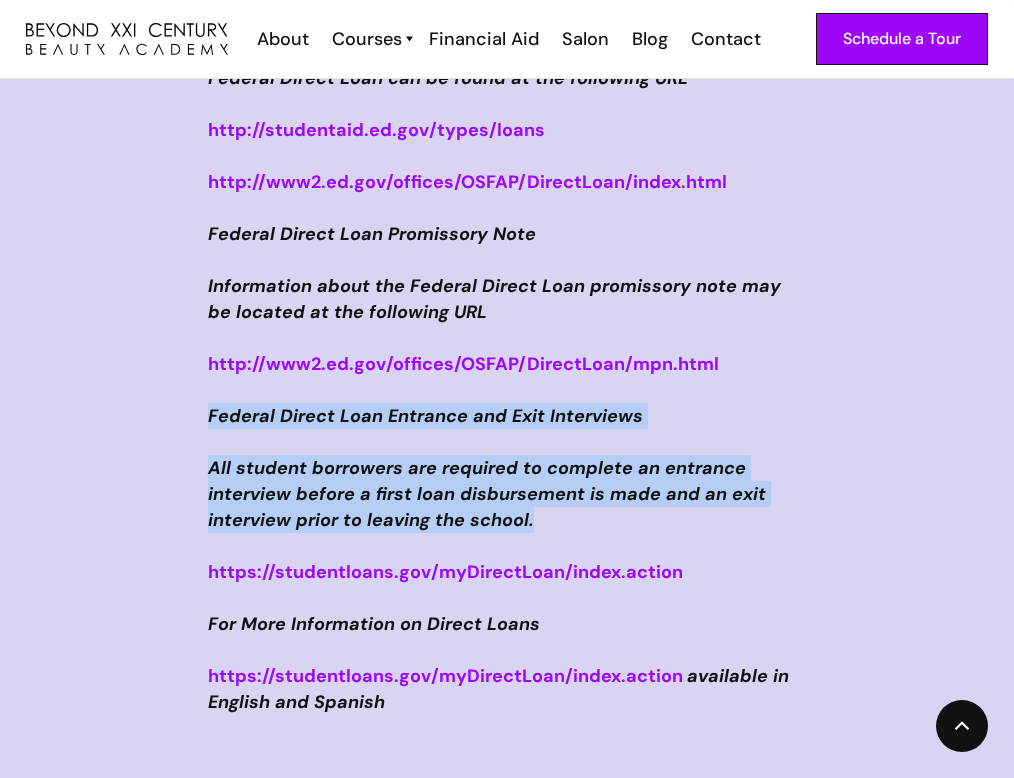 scroll, scrollTop: 1925, scrollLeft: 0, axis: vertical 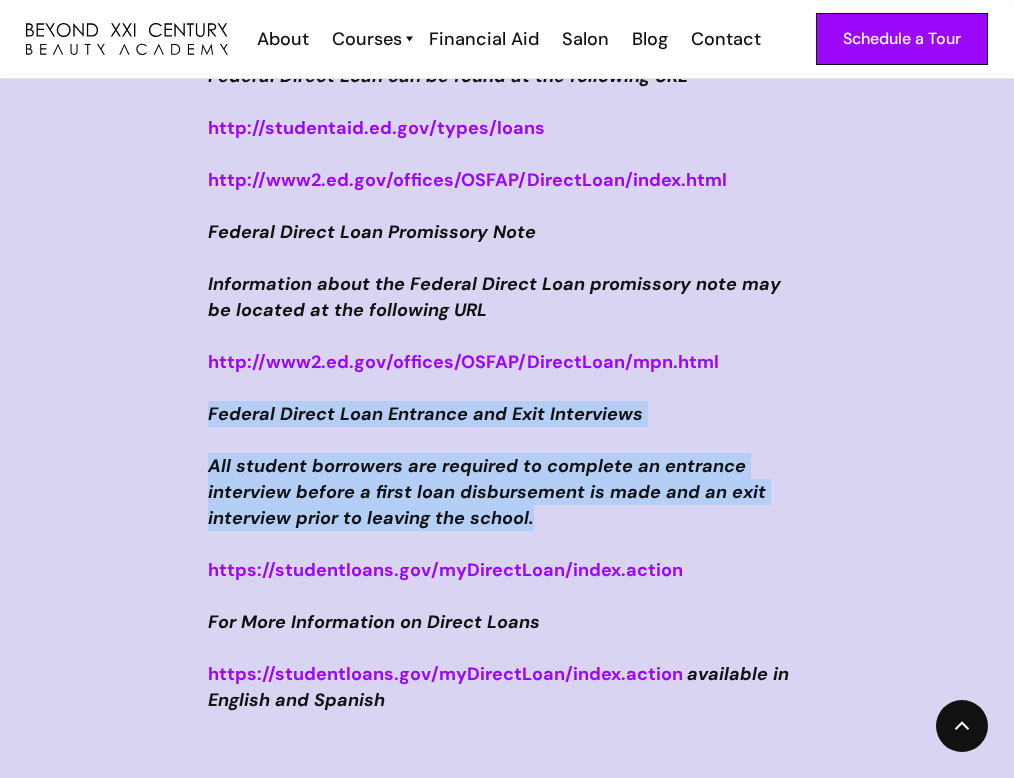 click on "https://studentloans.gov/myDirectLoan/index.action" at bounding box center (445, 570) 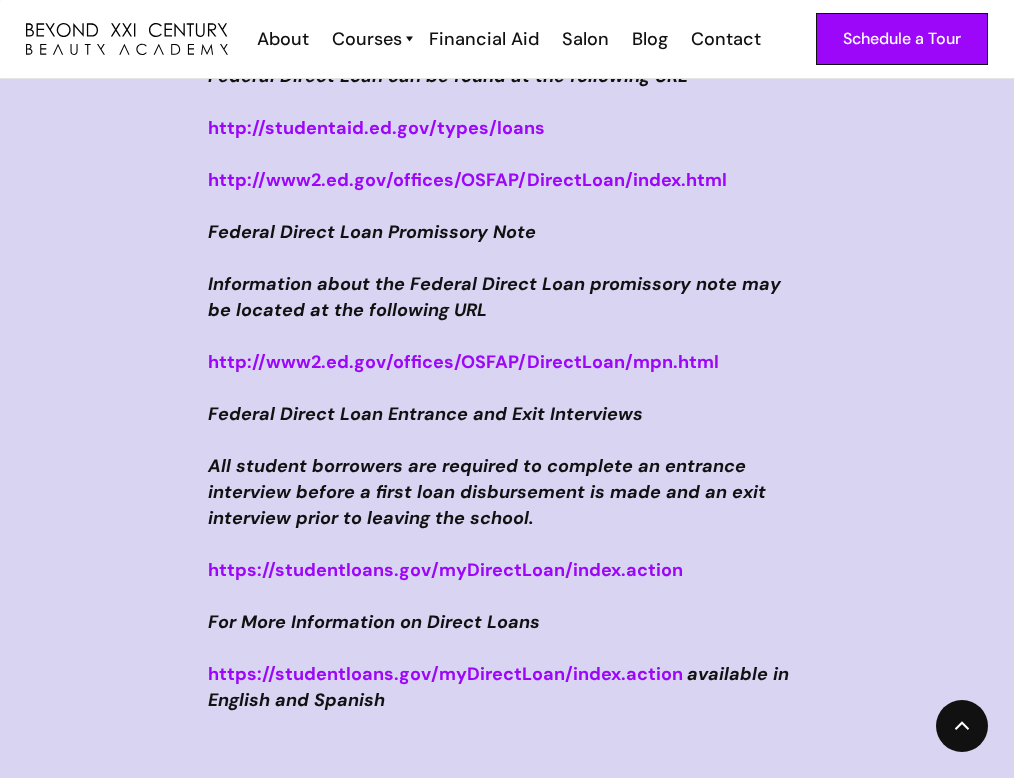 click on "https://studentloans.gov/myDirectLoan/index.action" at bounding box center (445, 570) 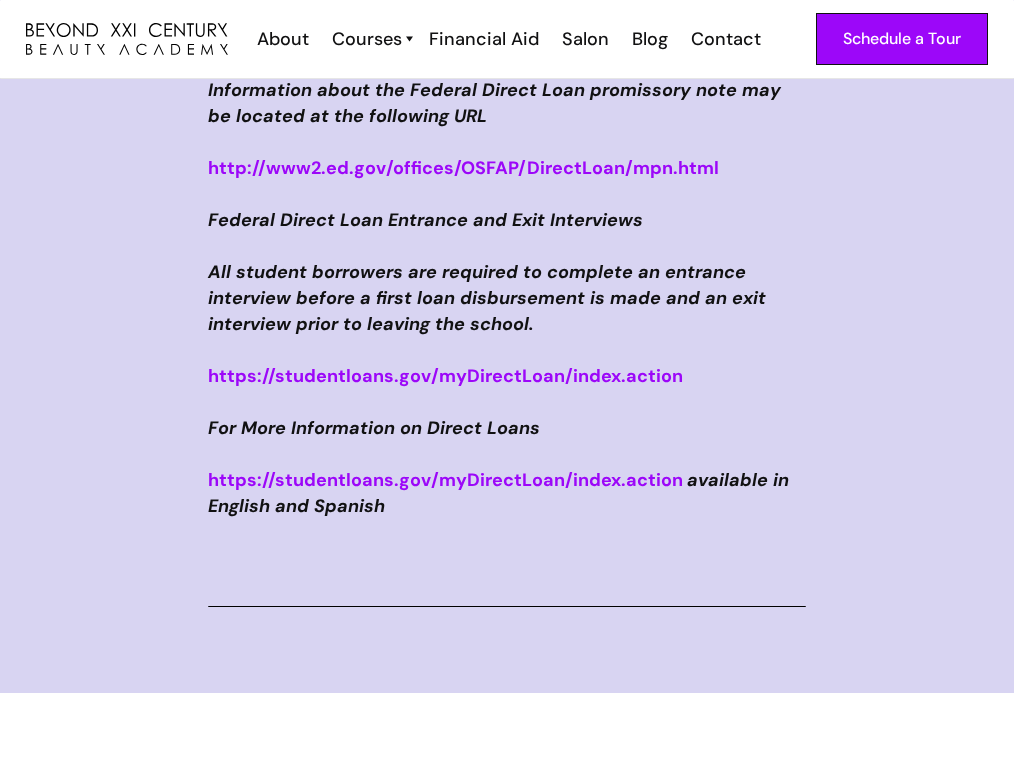 scroll, scrollTop: 2117, scrollLeft: 0, axis: vertical 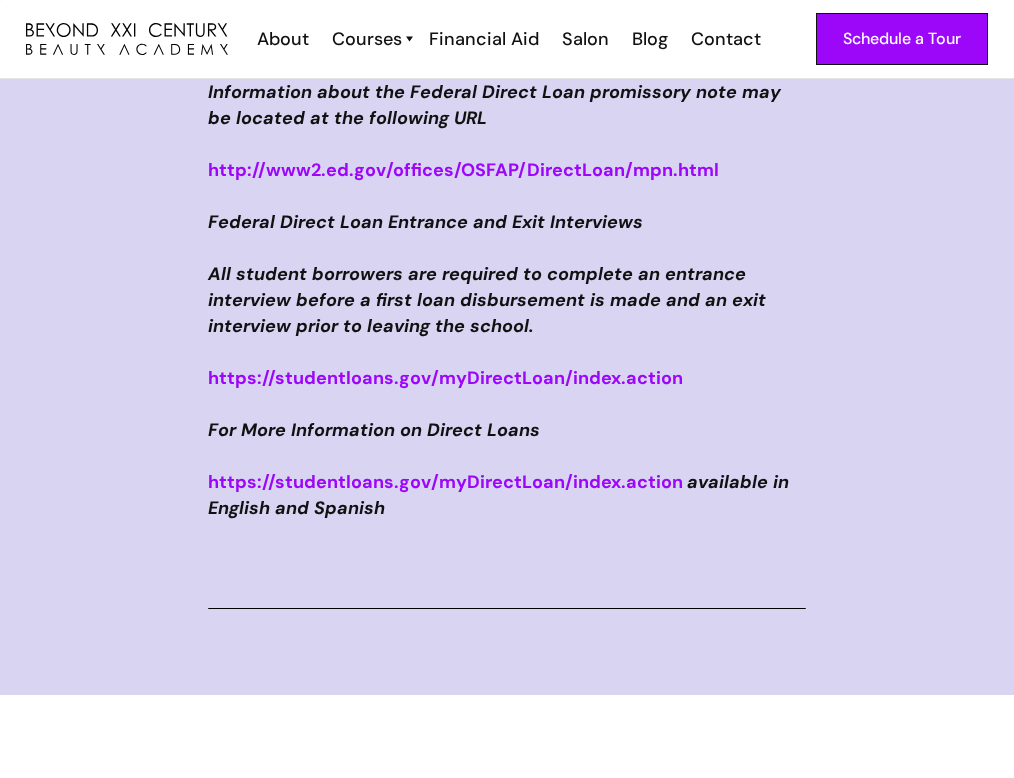 click on "For More Information on Direct Loans" at bounding box center [374, 430] 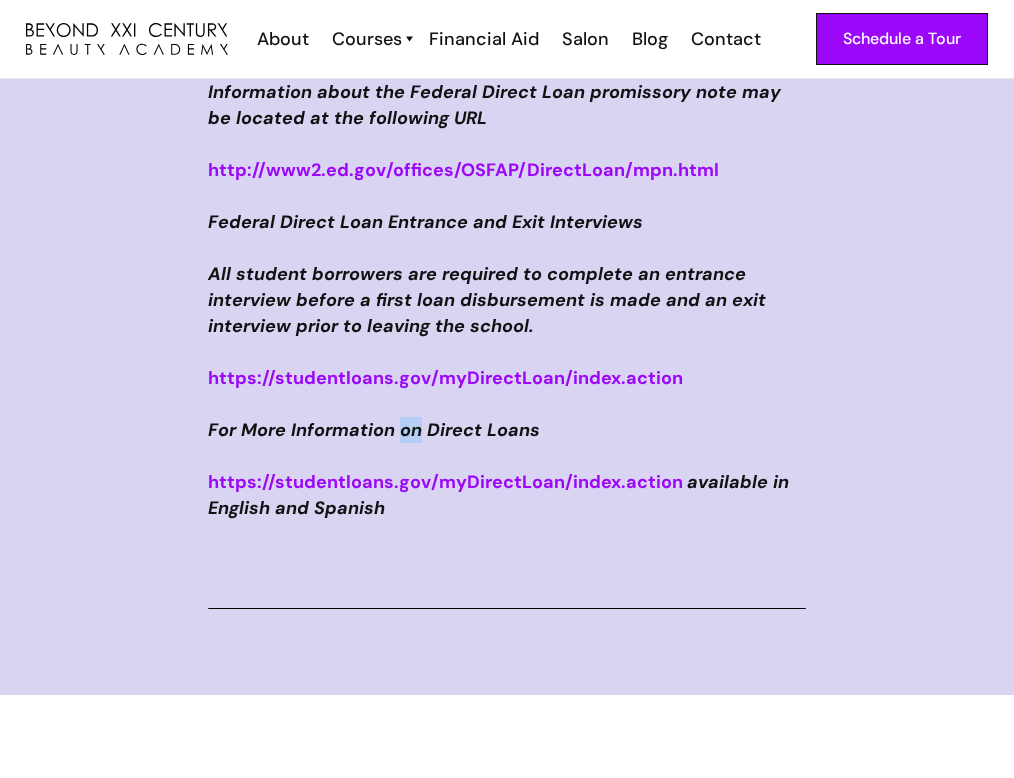 click on "For More Information on Direct Loans" at bounding box center (374, 430) 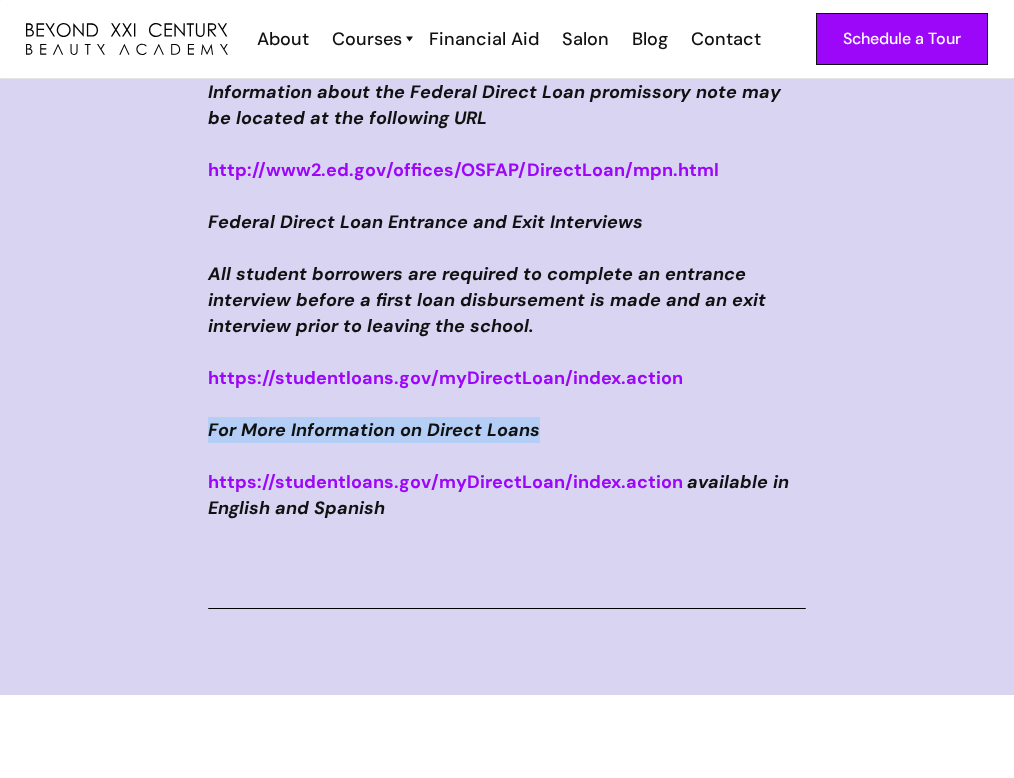 click on "For More Information on Direct Loans" at bounding box center [374, 430] 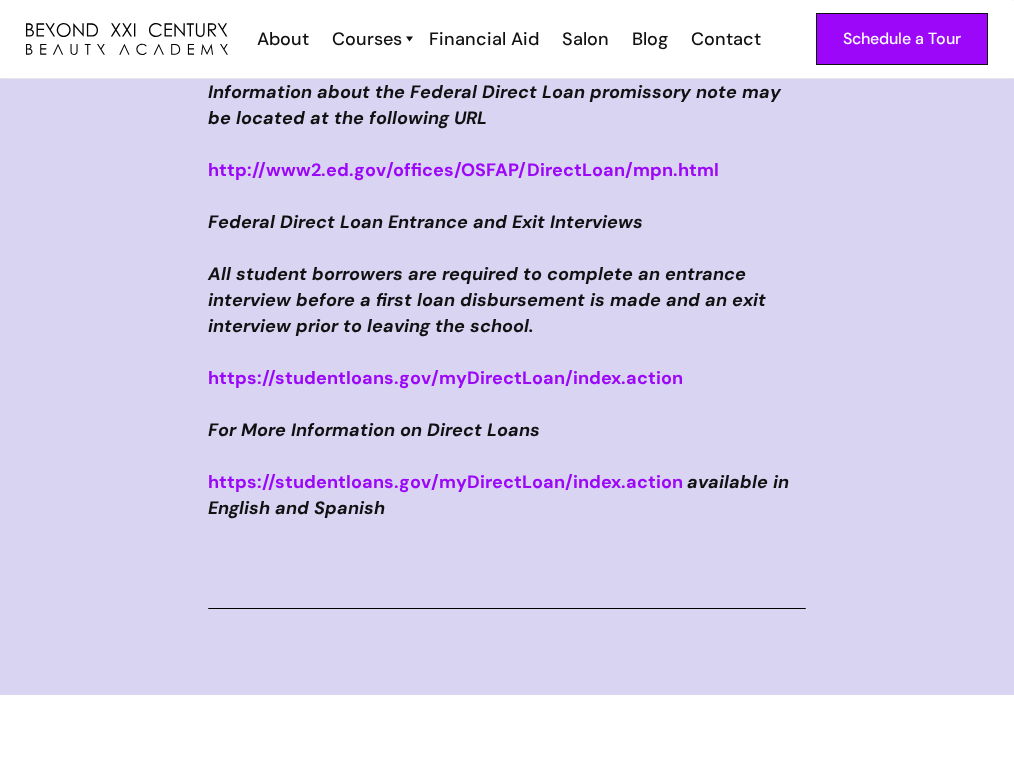 click on "For More Information on Direct Loans" at bounding box center [374, 430] 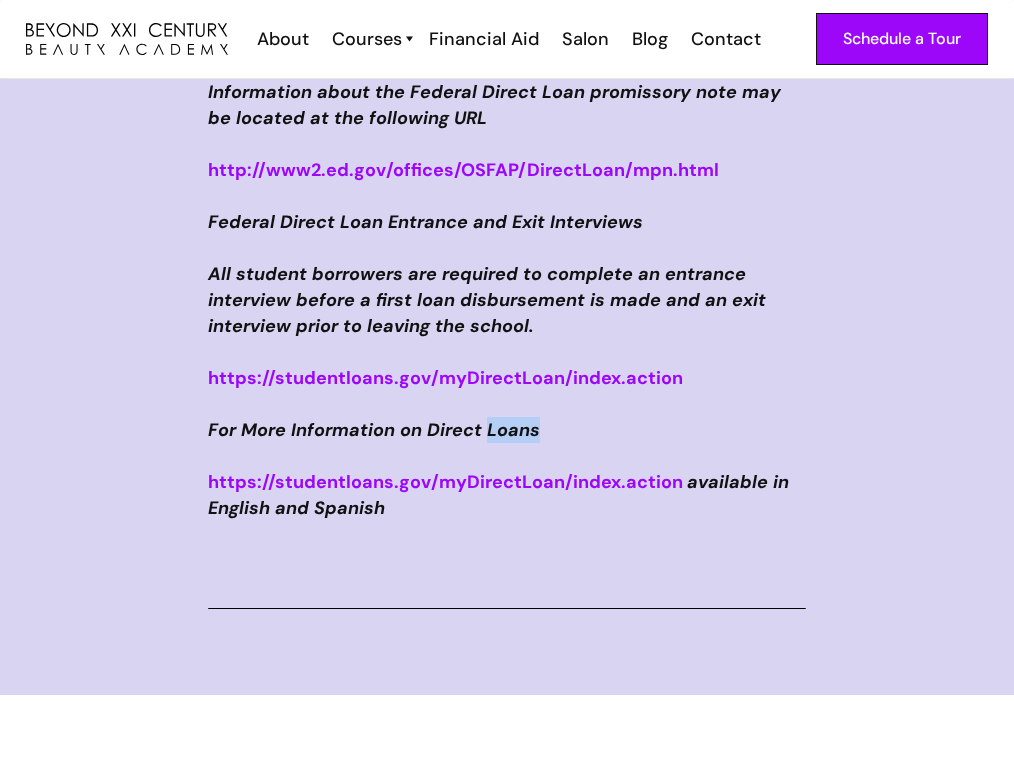 click on "For More Information on Direct Loans" at bounding box center (374, 430) 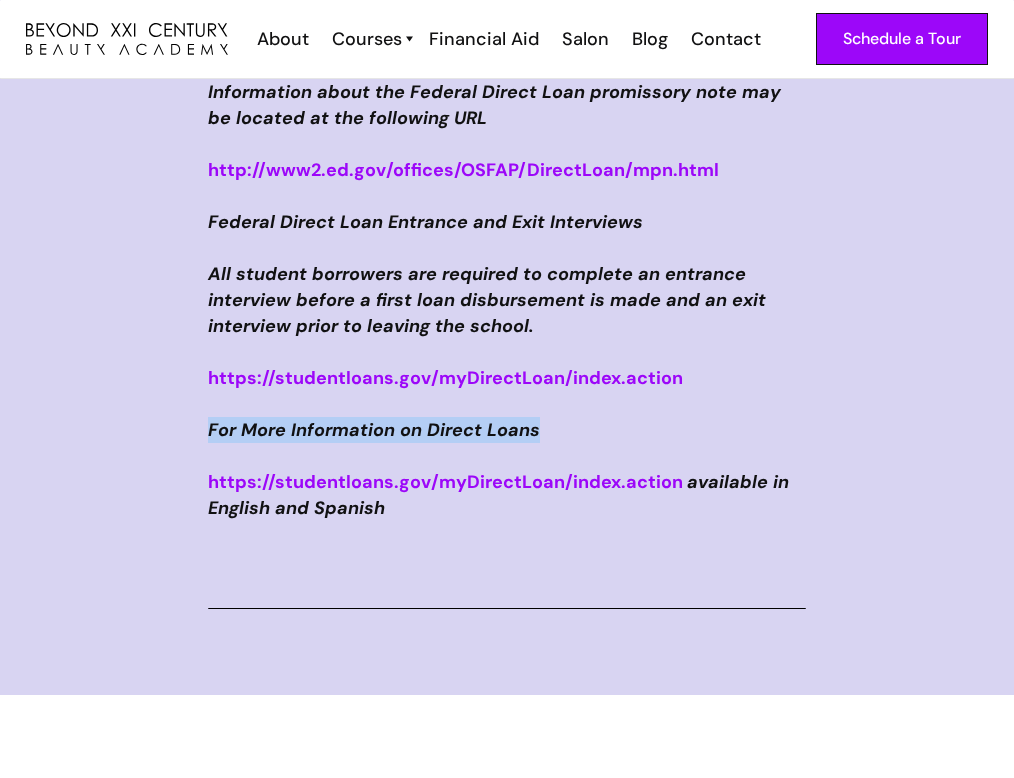 click on "For More Information on Direct Loans" at bounding box center [374, 430] 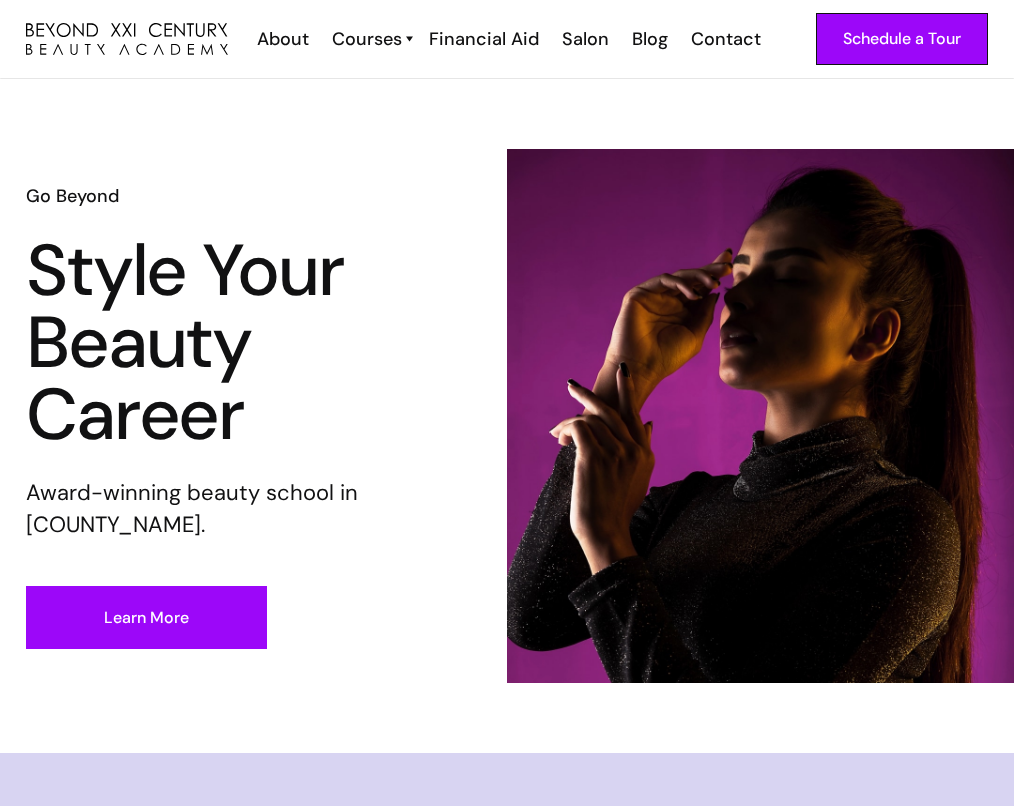 scroll, scrollTop: 0, scrollLeft: 0, axis: both 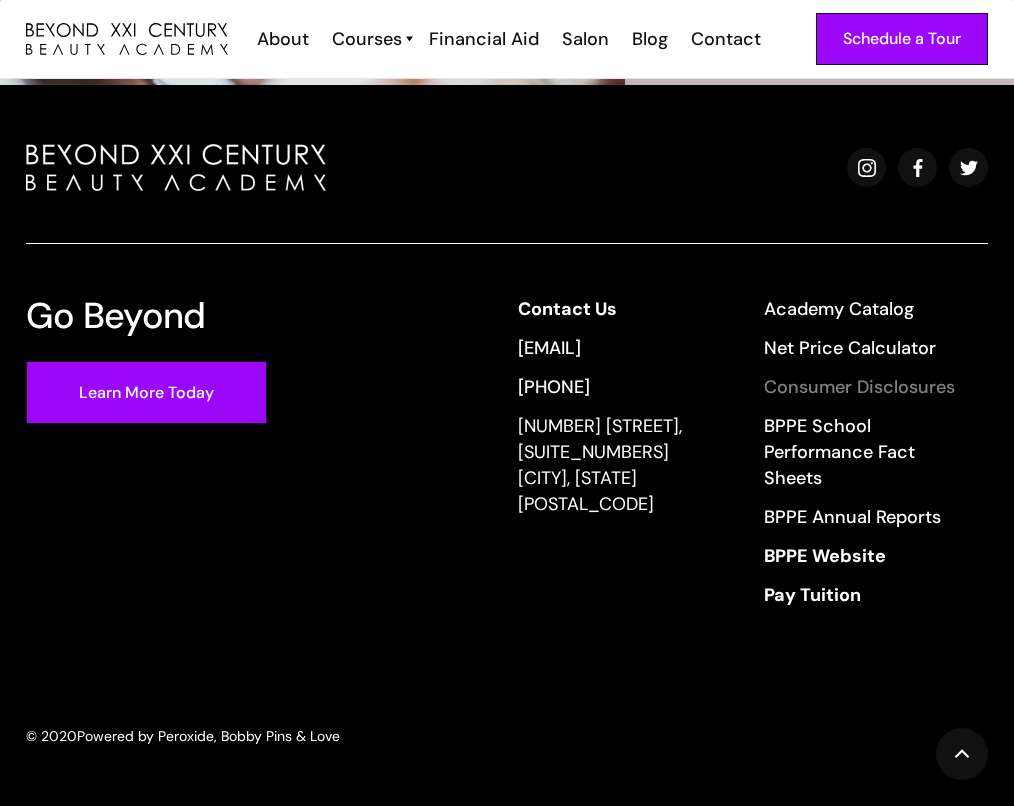 click on "Consumer Disclosures" at bounding box center (863, 387) 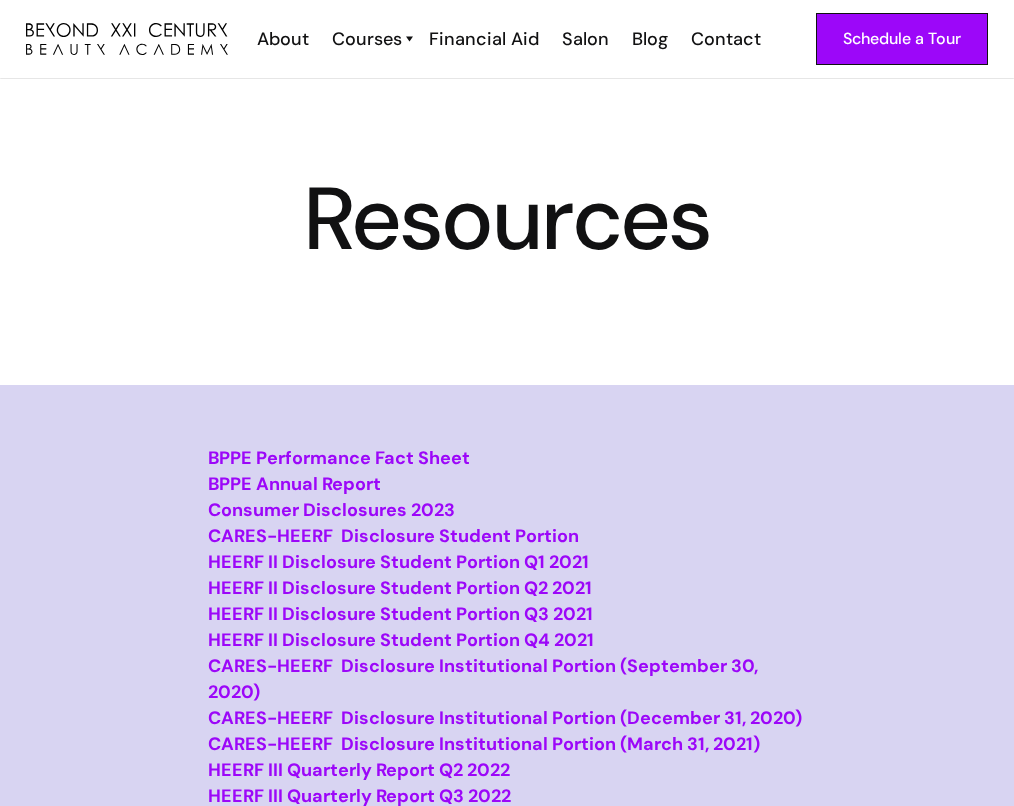 scroll, scrollTop: 0, scrollLeft: 0, axis: both 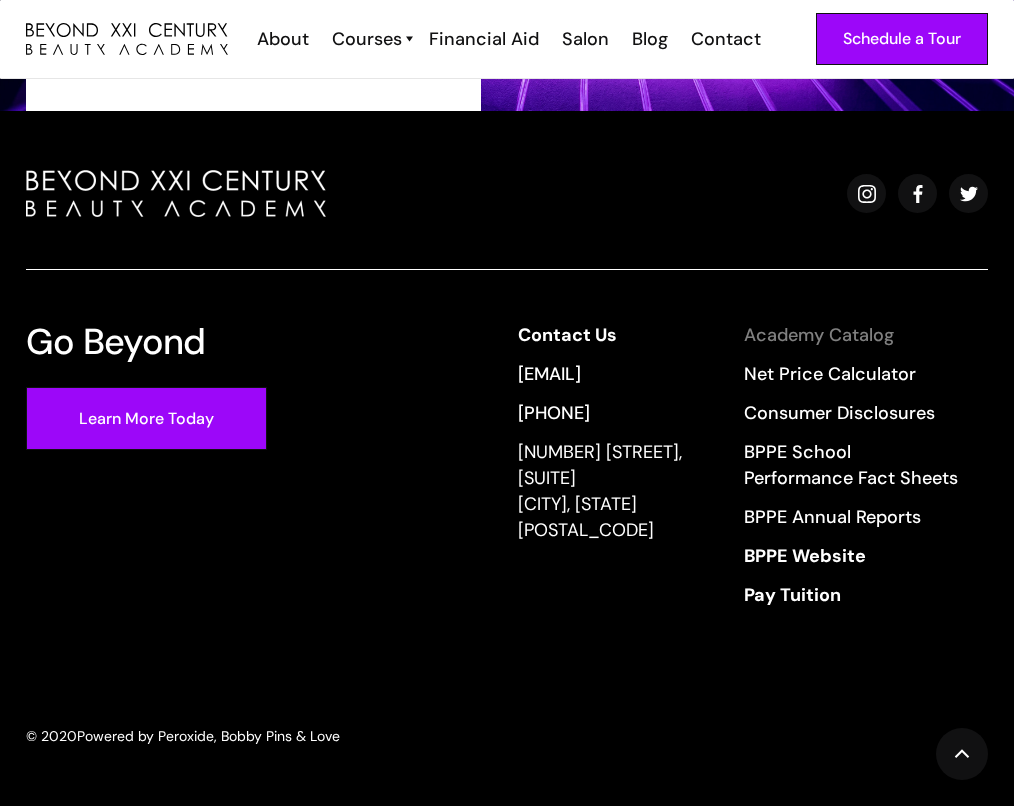 click on "Academy Catalog" at bounding box center [853, 335] 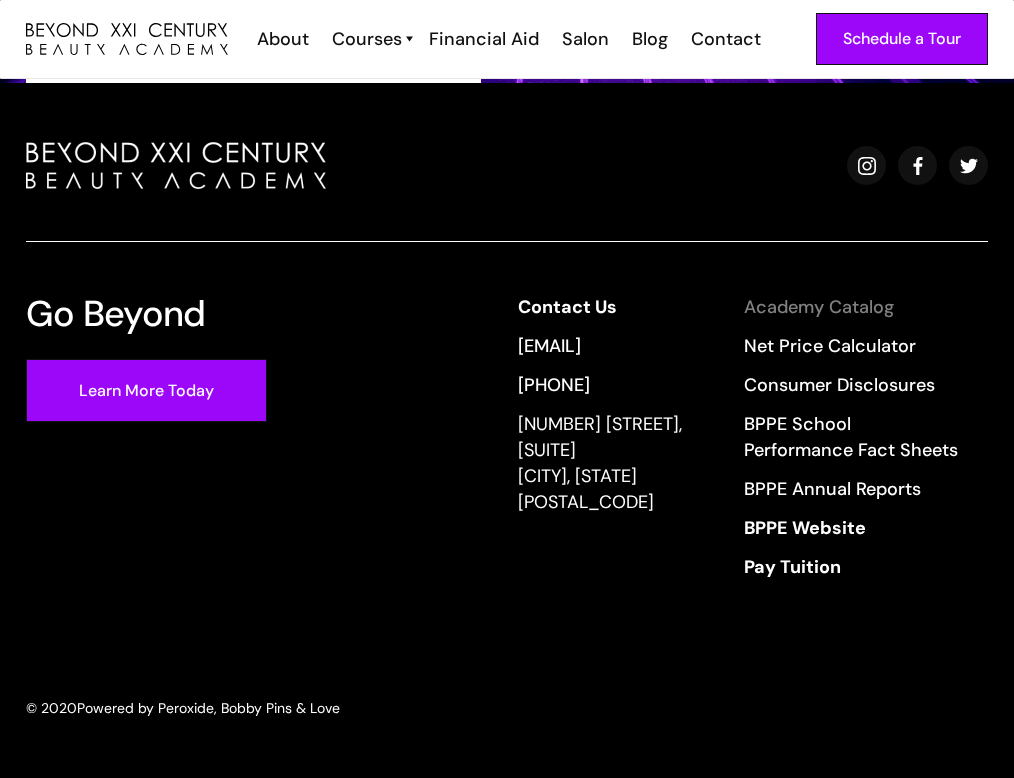 click on "Academy Catalog" at bounding box center (853, 307) 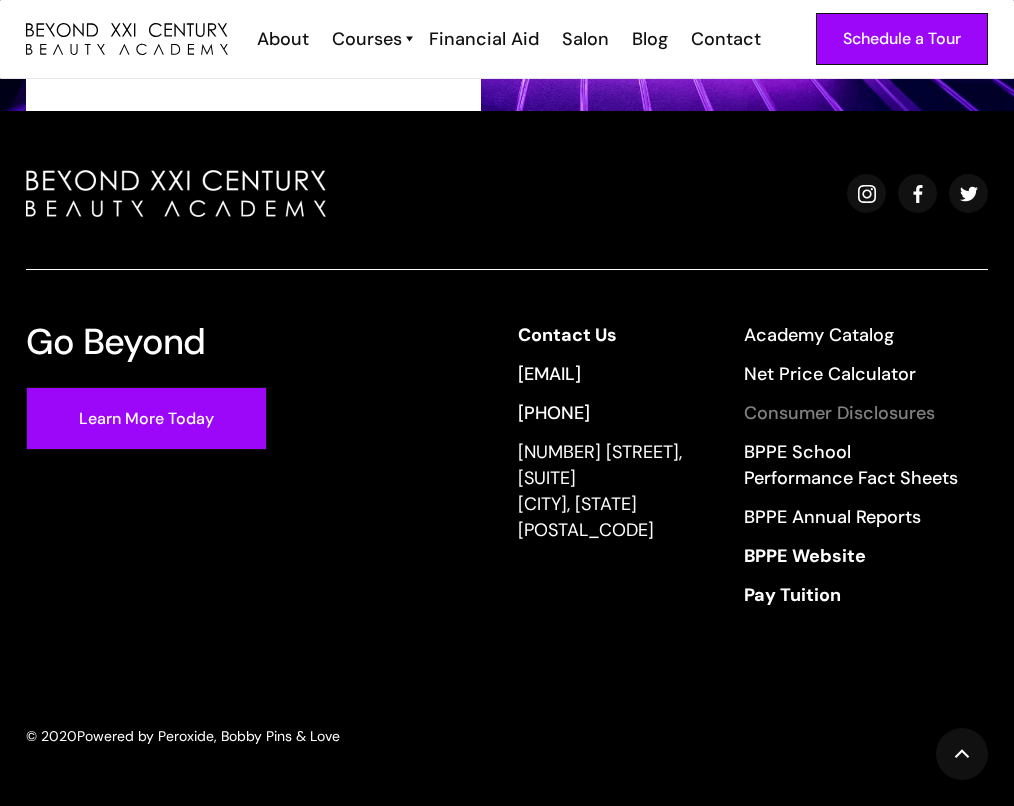 click on "Consumer Disclosures" at bounding box center [853, 413] 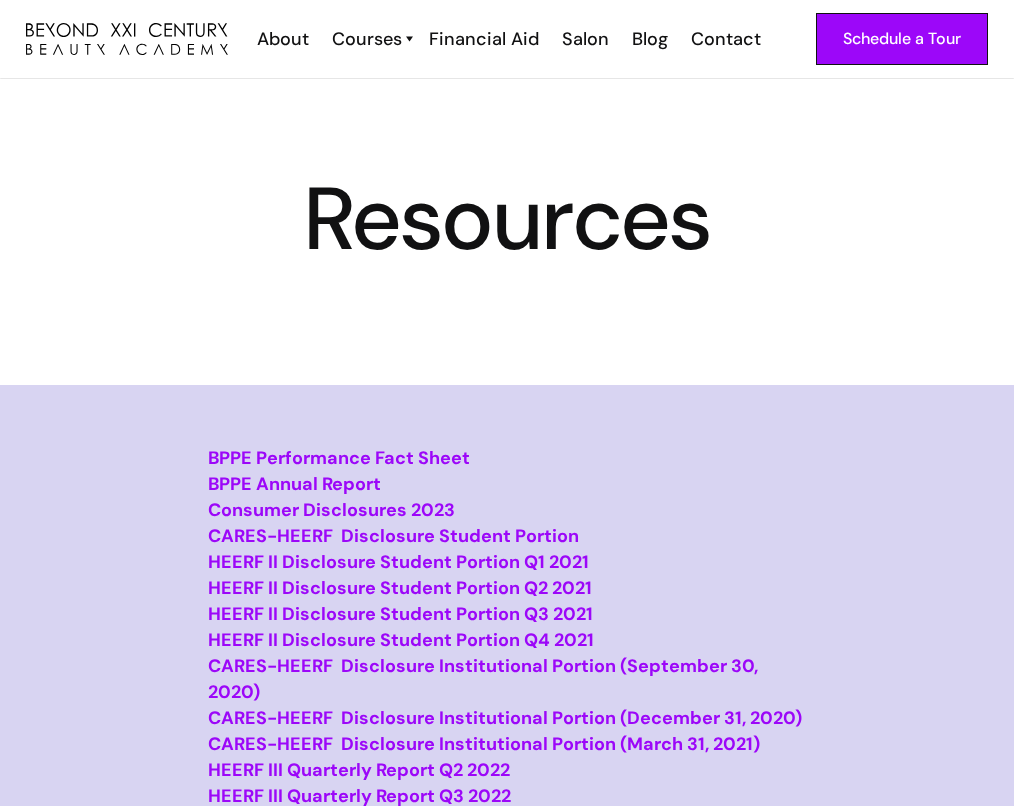 scroll, scrollTop: 0, scrollLeft: 0, axis: both 